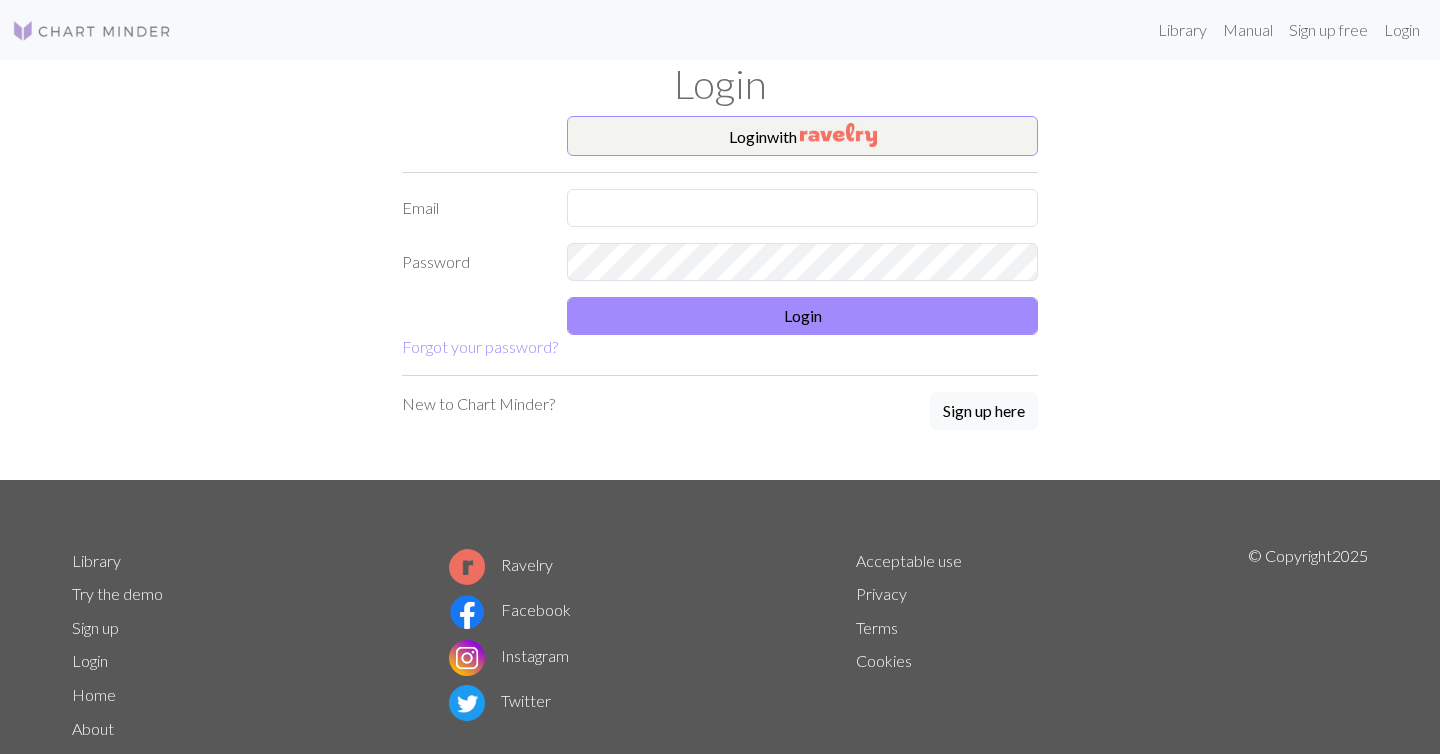 scroll, scrollTop: 0, scrollLeft: 0, axis: both 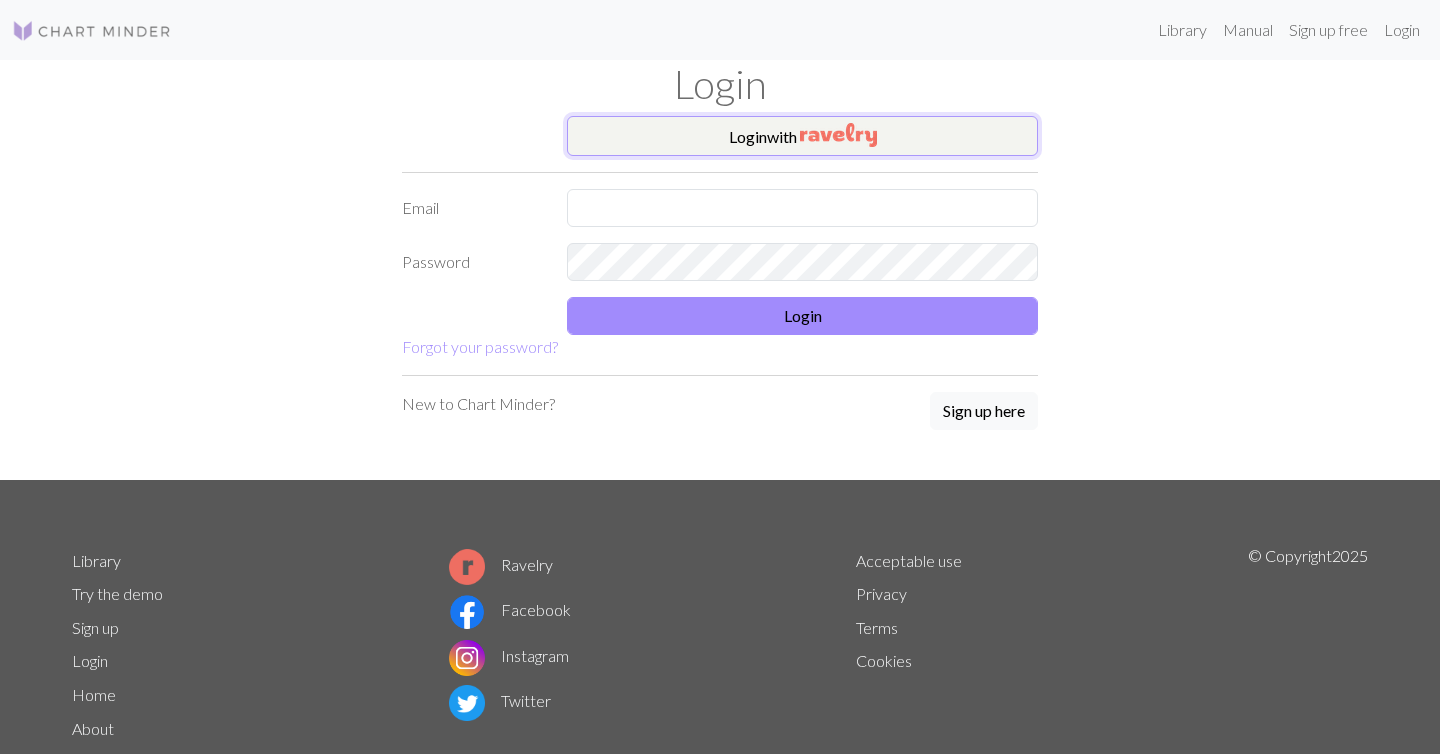 click on "Login  with" at bounding box center (802, 136) 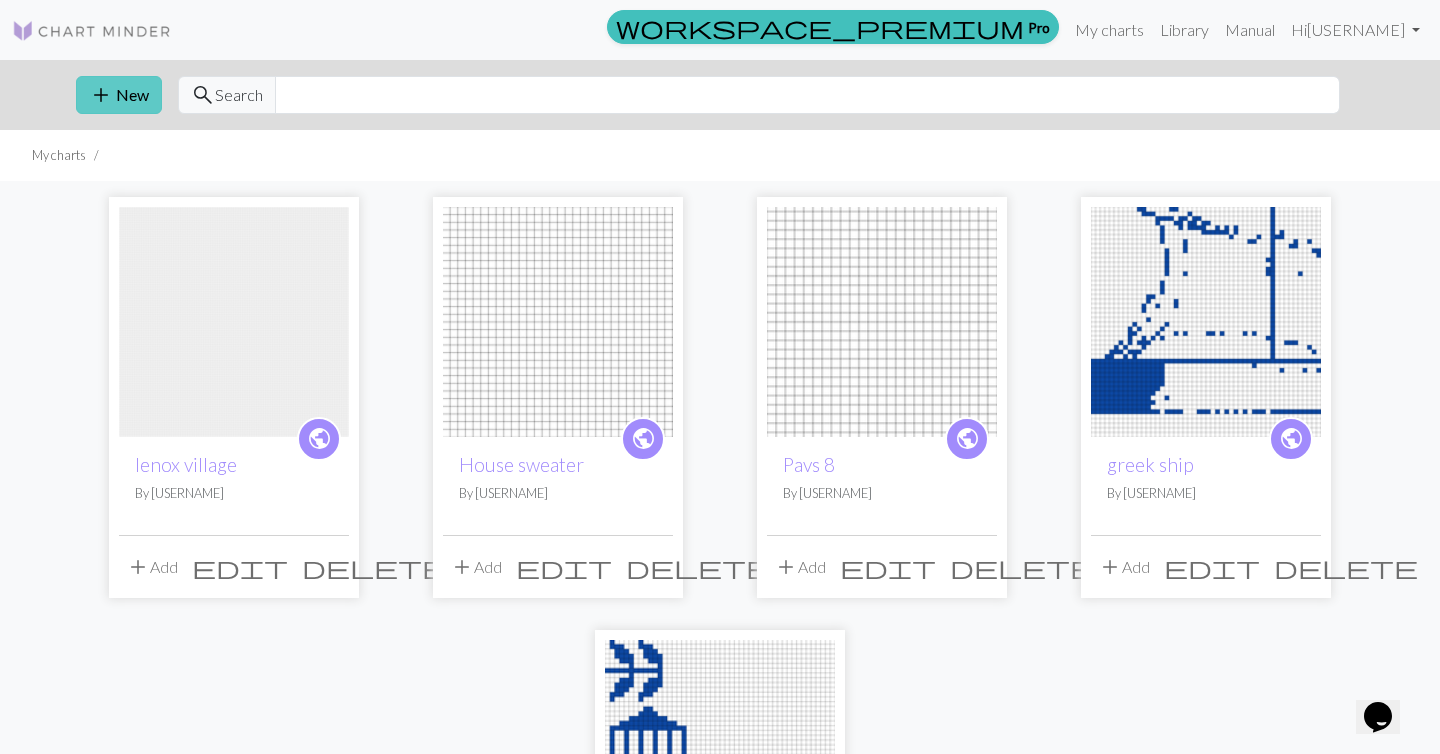 click on "add" at bounding box center [101, 95] 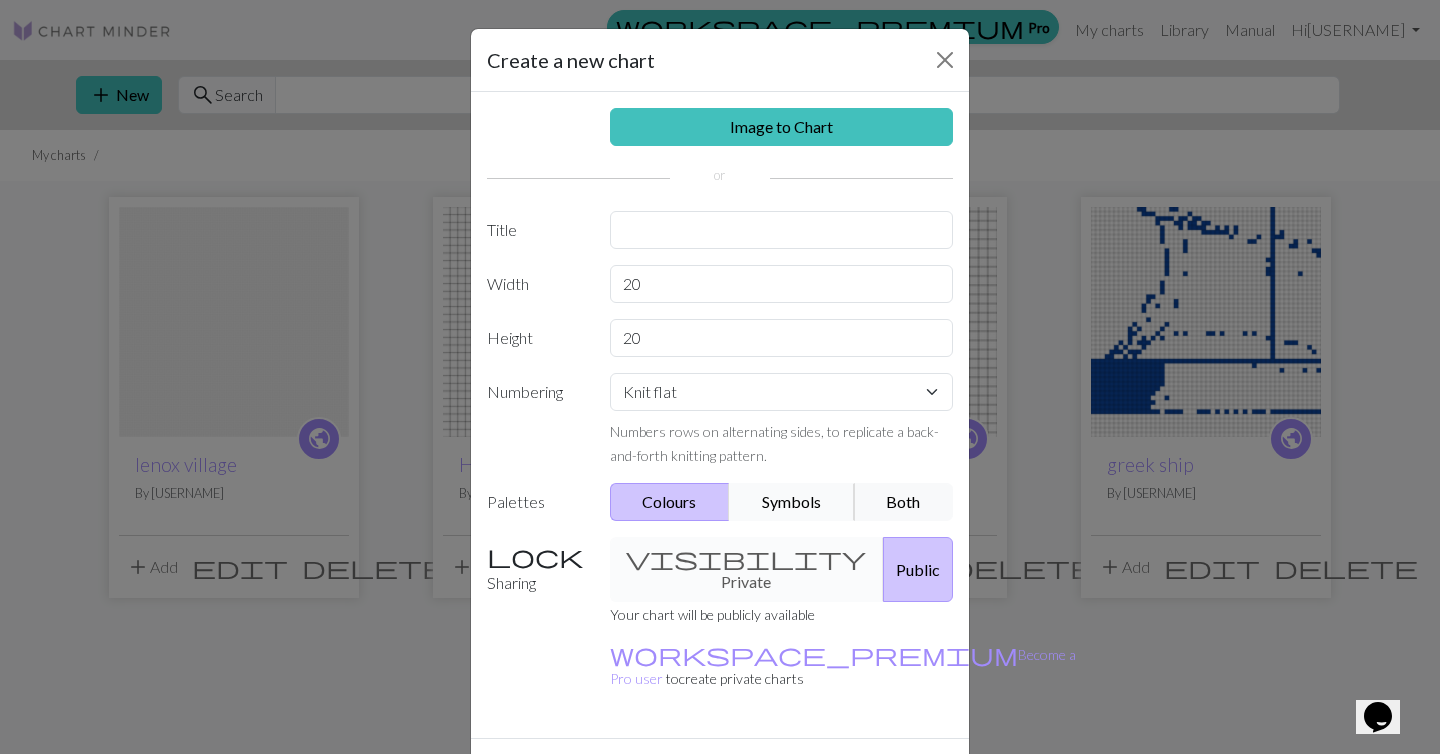 click on "Symbols" at bounding box center [792, 502] 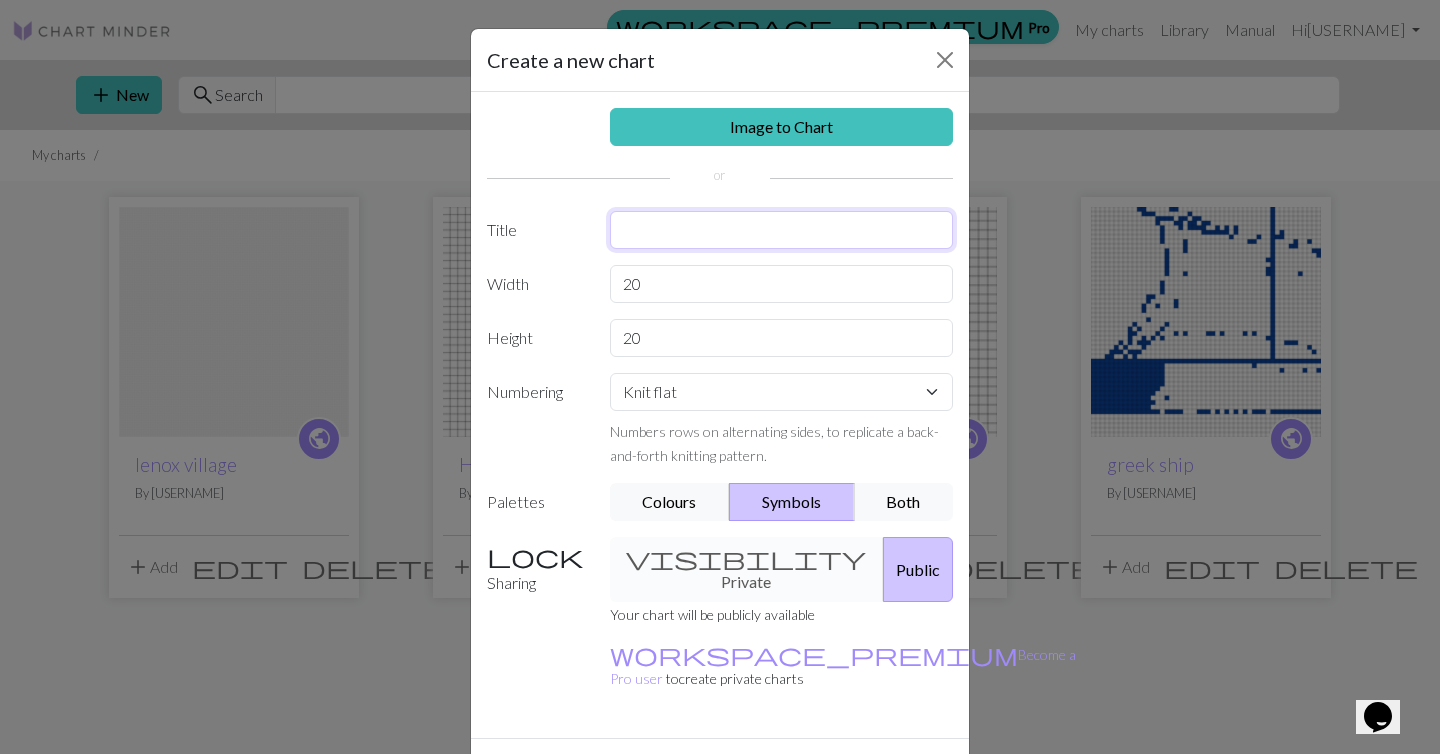click at bounding box center (782, 230) 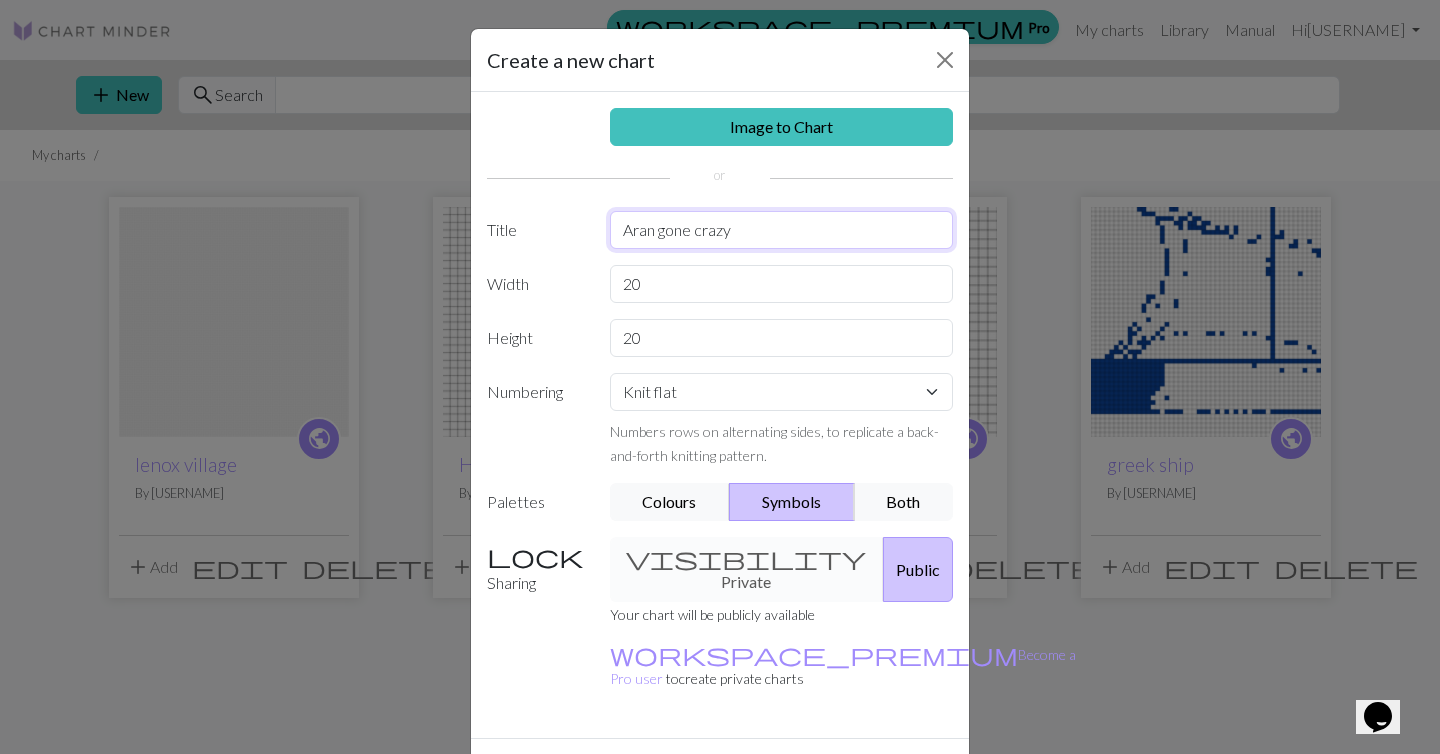 scroll, scrollTop: 35, scrollLeft: 0, axis: vertical 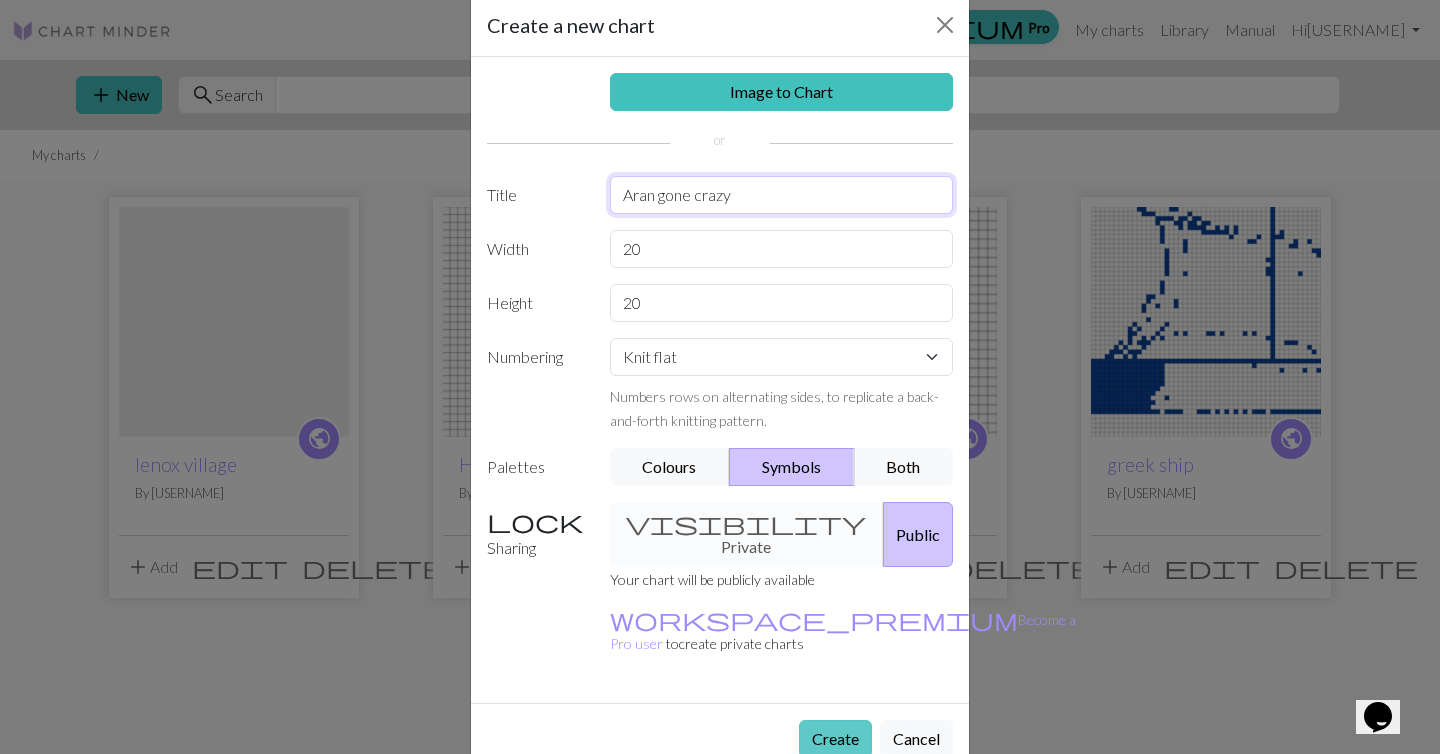 type on "Aran gone crazy" 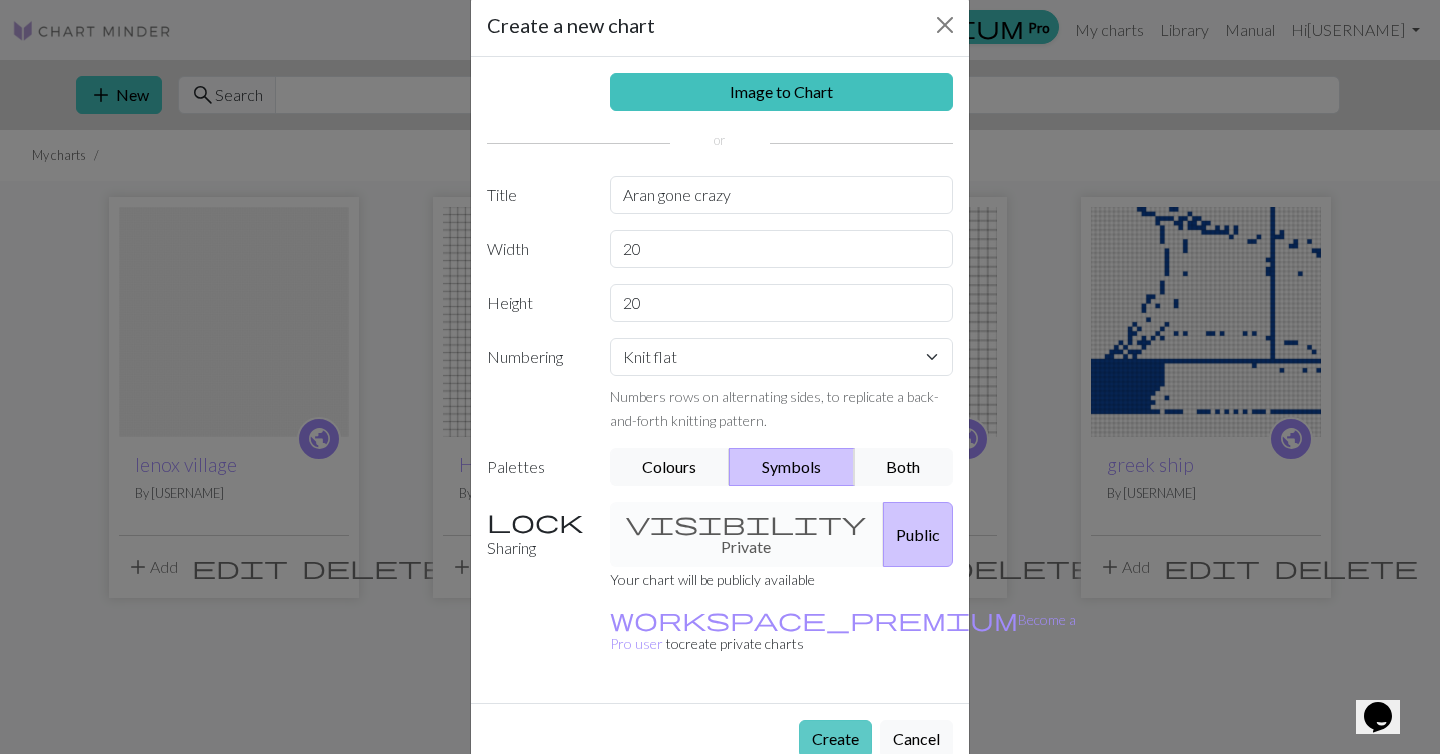 click on "Create" at bounding box center [835, 739] 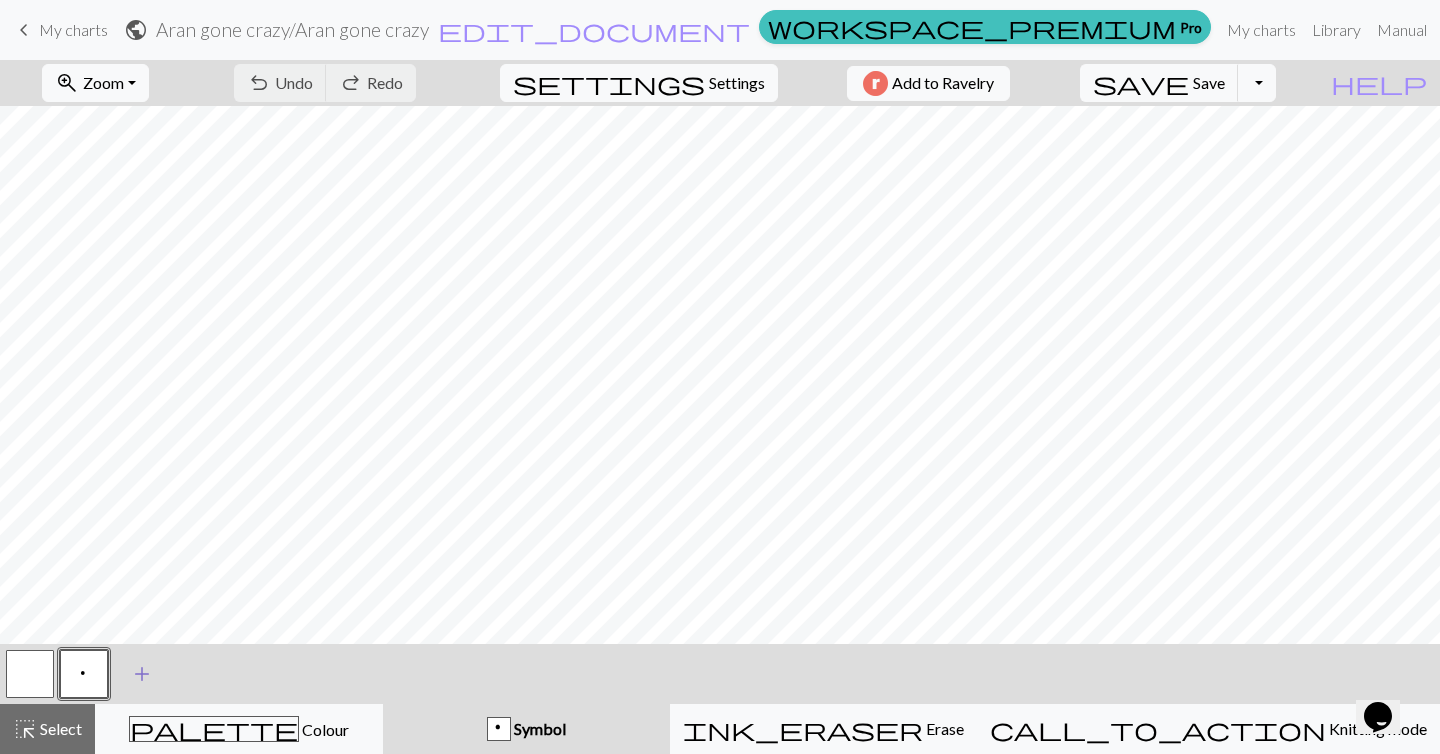 click on "add" at bounding box center (142, 674) 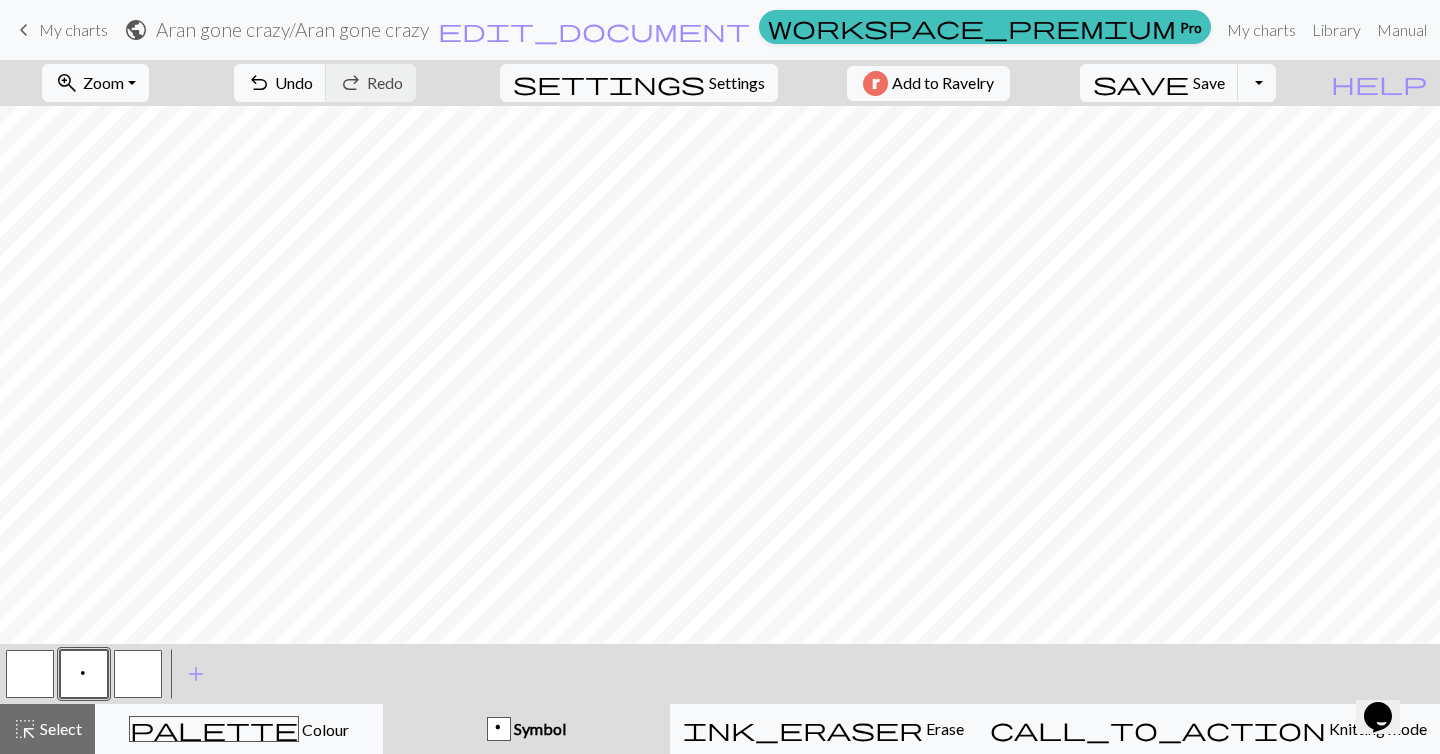 click at bounding box center [138, 674] 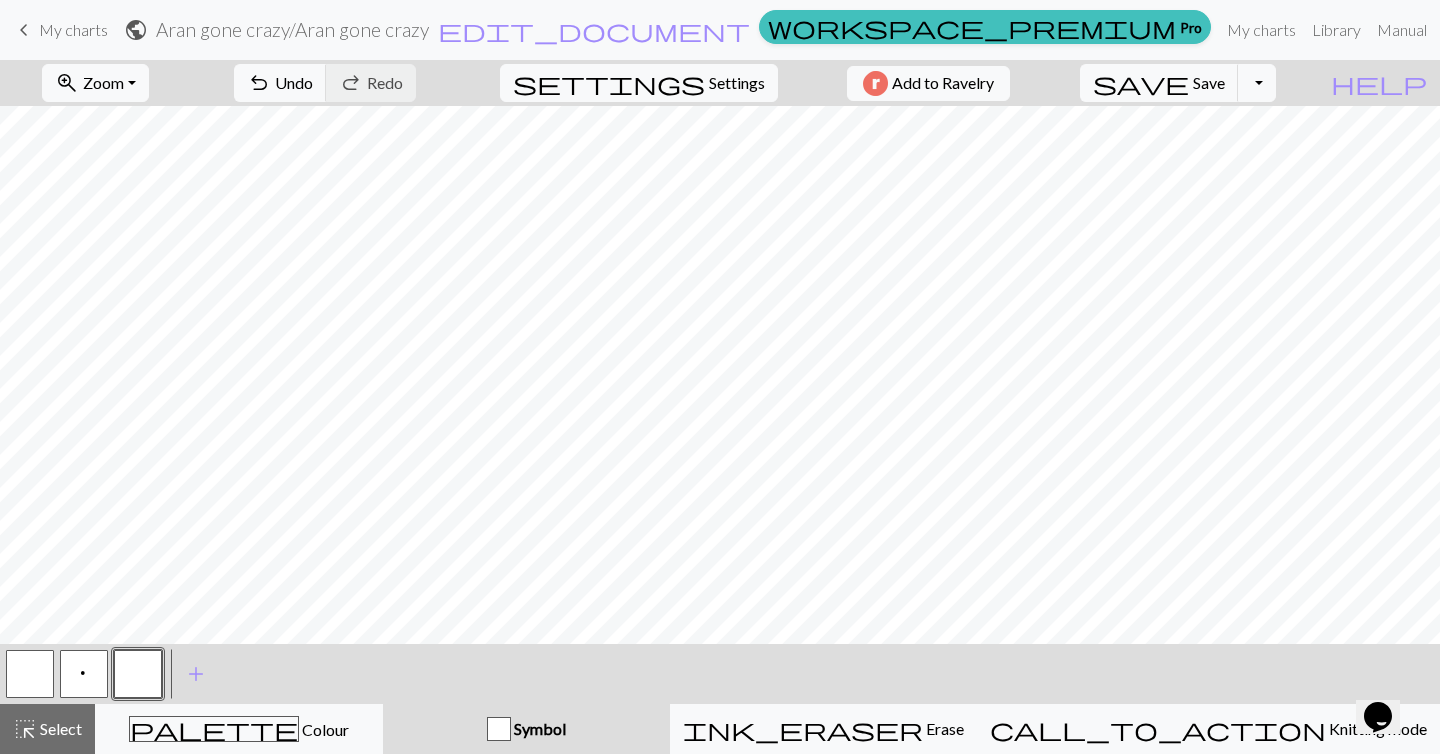 click at bounding box center [138, 674] 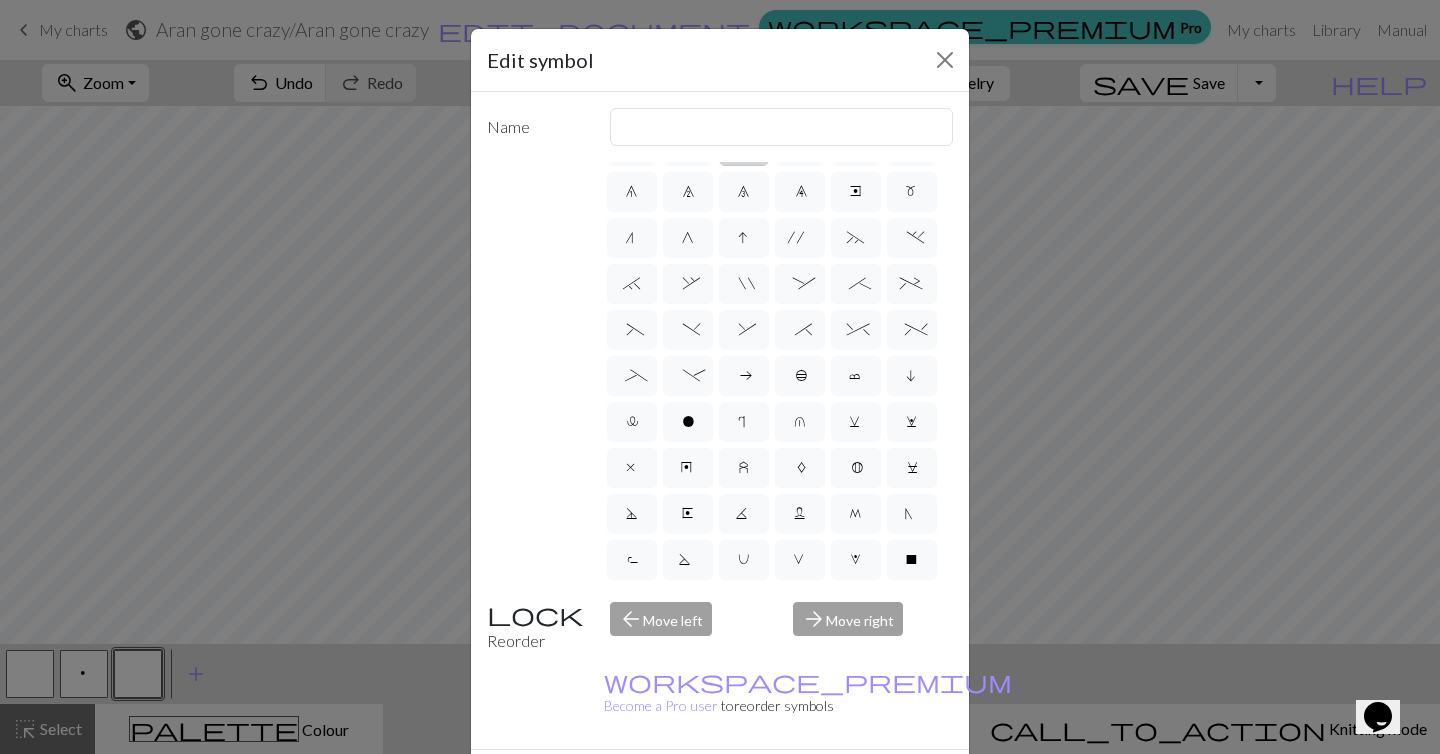 scroll, scrollTop: 220, scrollLeft: 0, axis: vertical 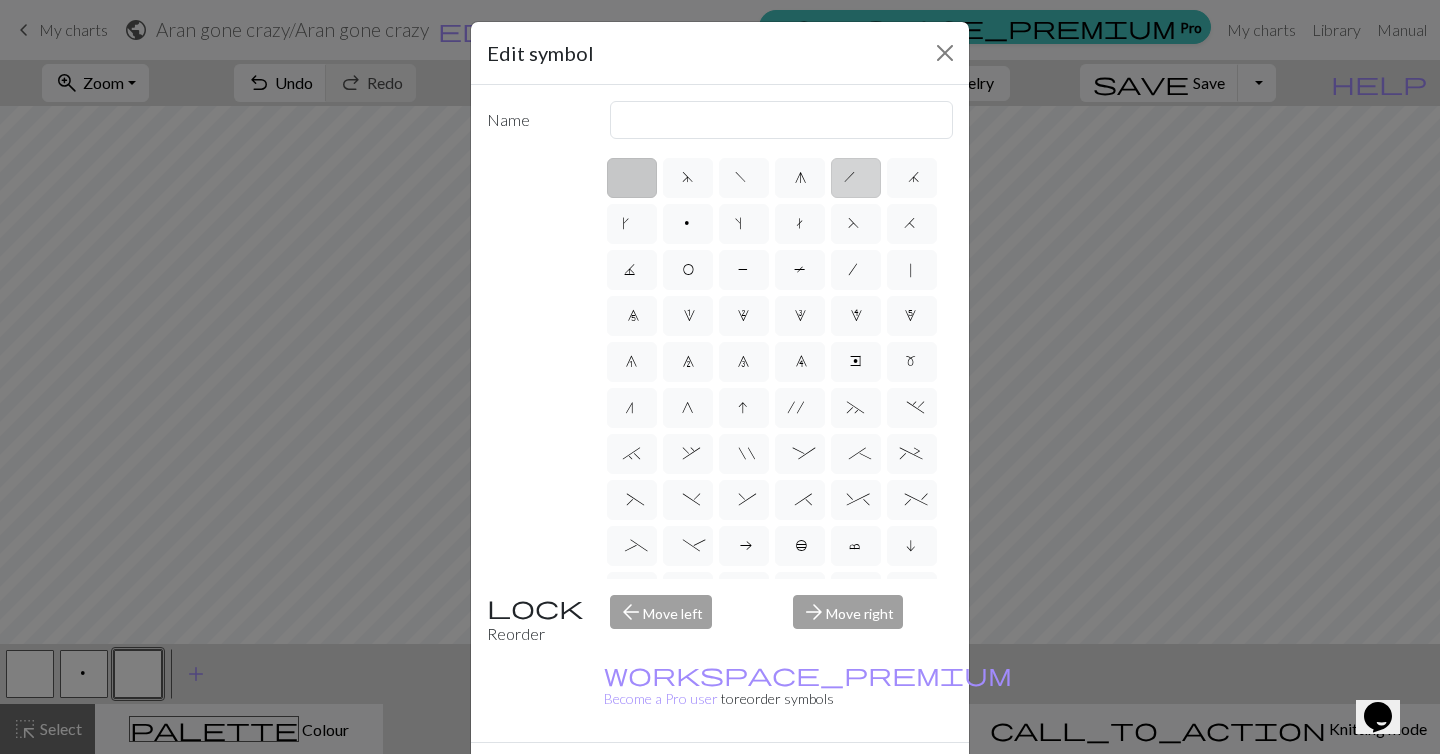 click on "h" at bounding box center [856, 180] 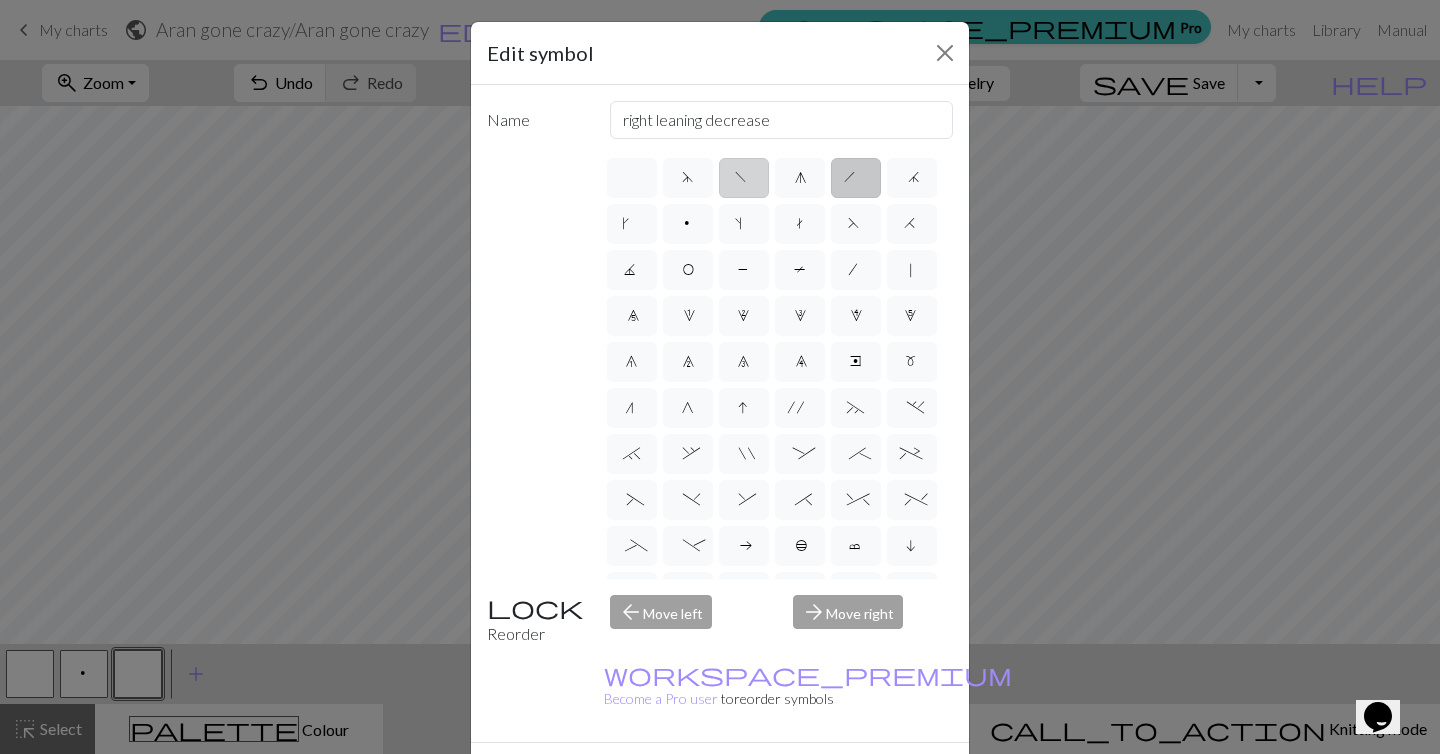 click on "f" at bounding box center [744, 178] 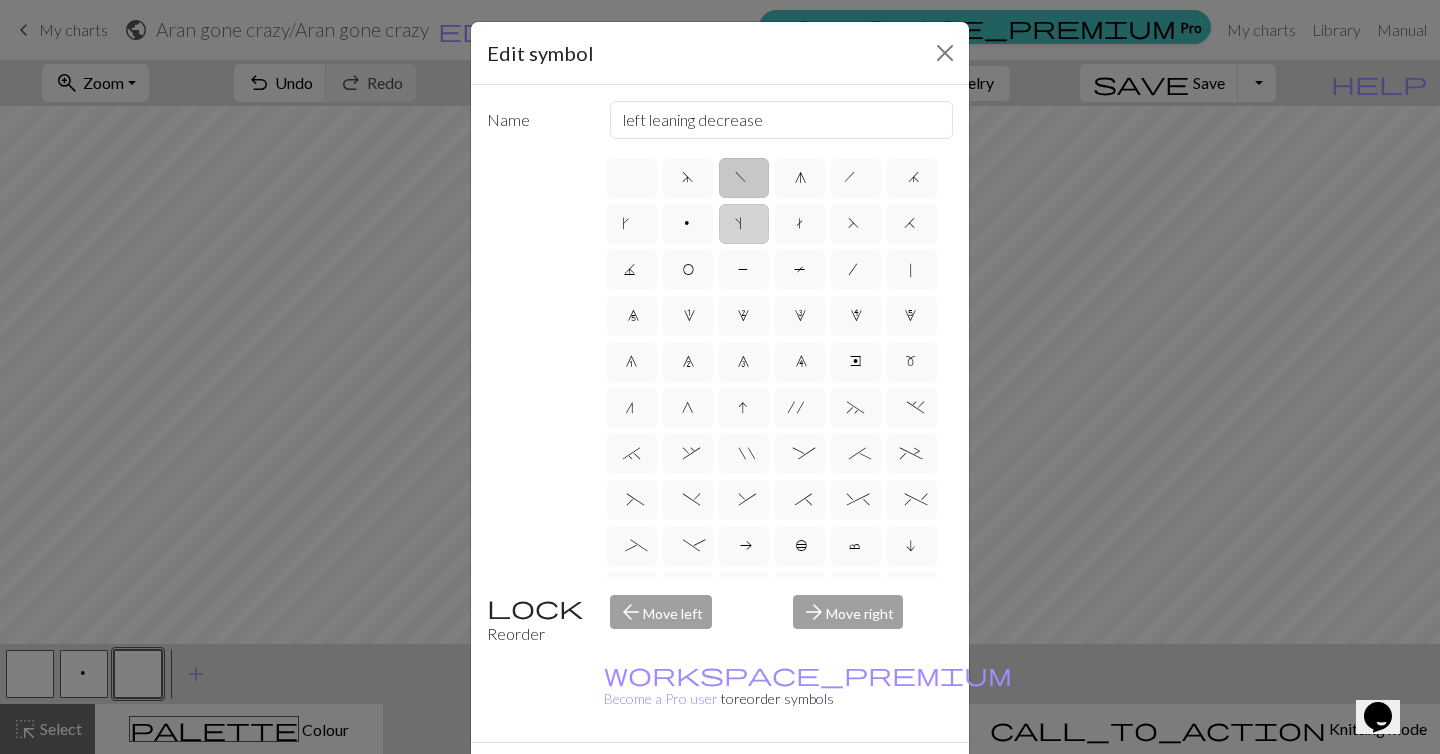 click on "s" at bounding box center (744, 224) 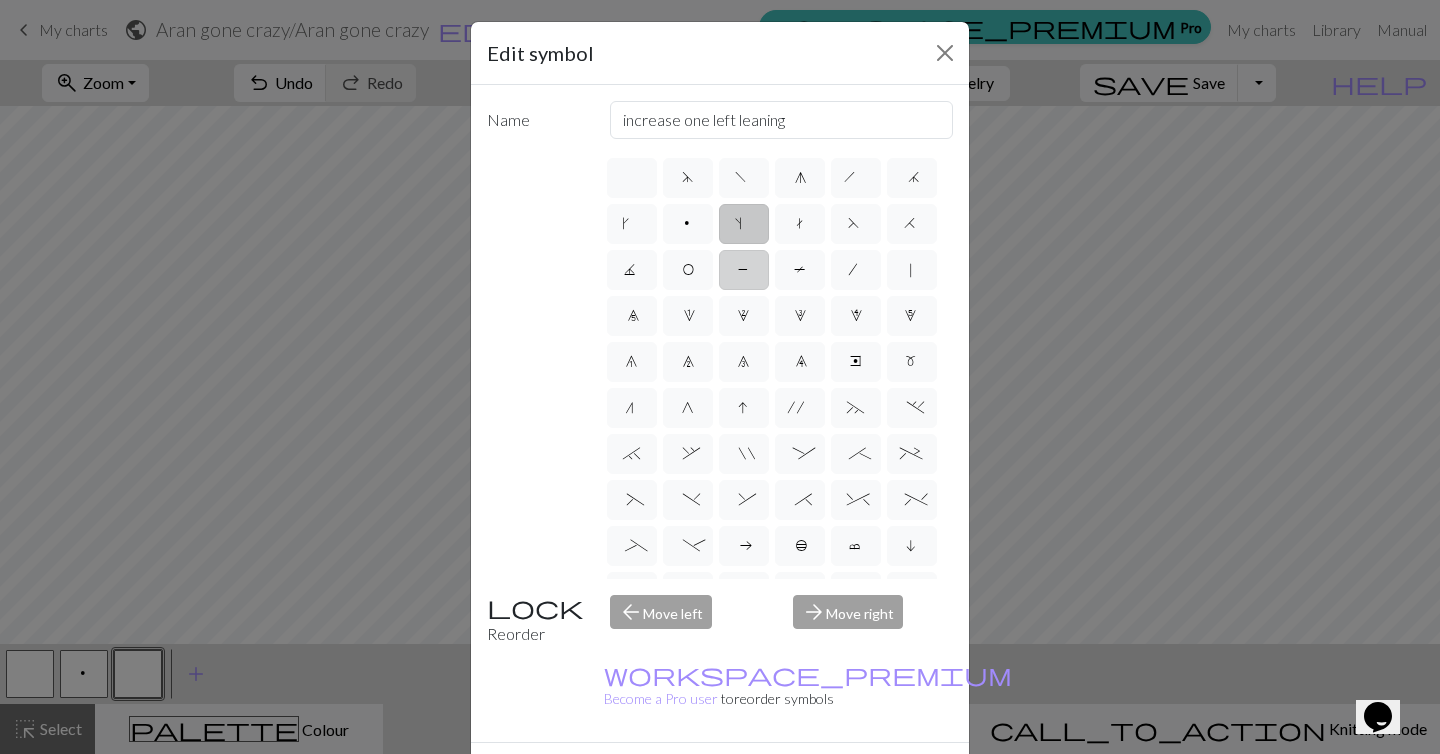 click on "P" at bounding box center (744, 272) 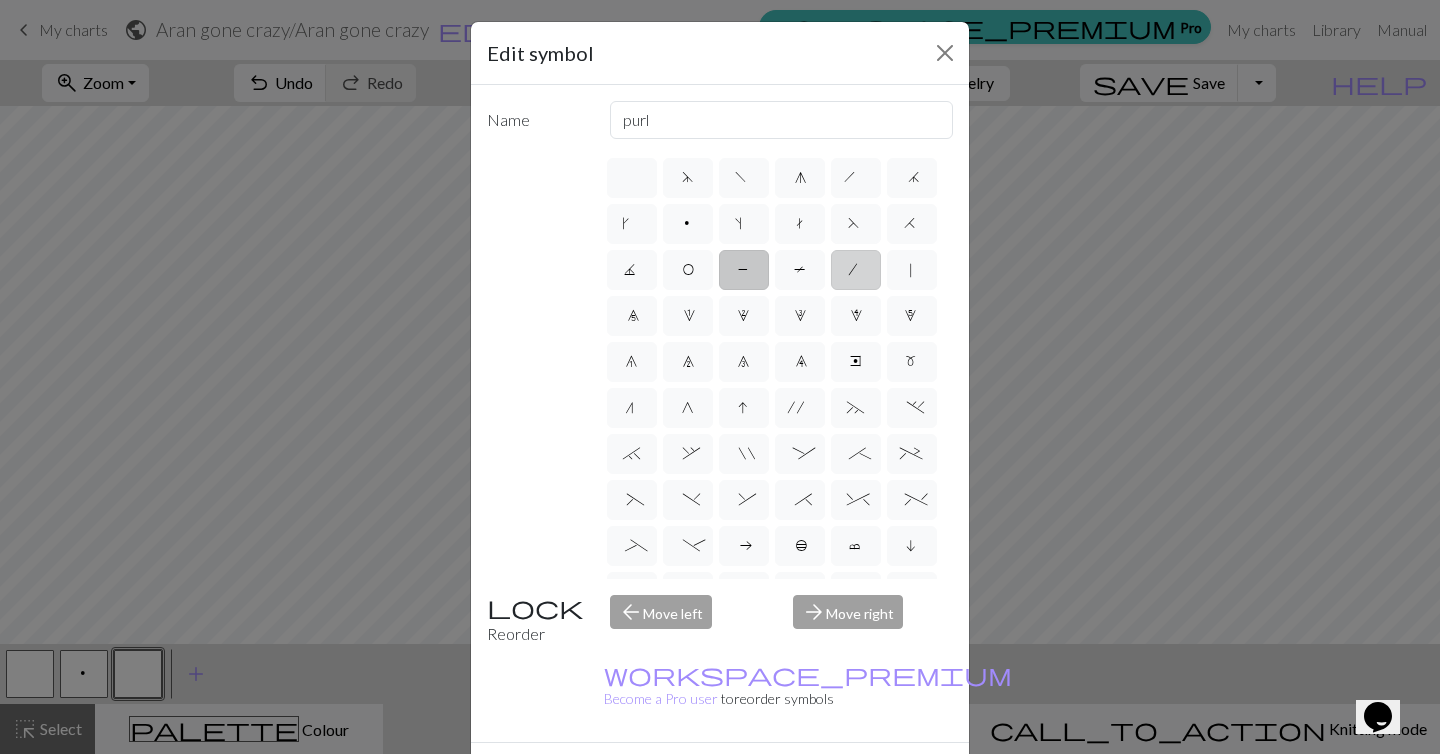 click on "/" at bounding box center (856, 272) 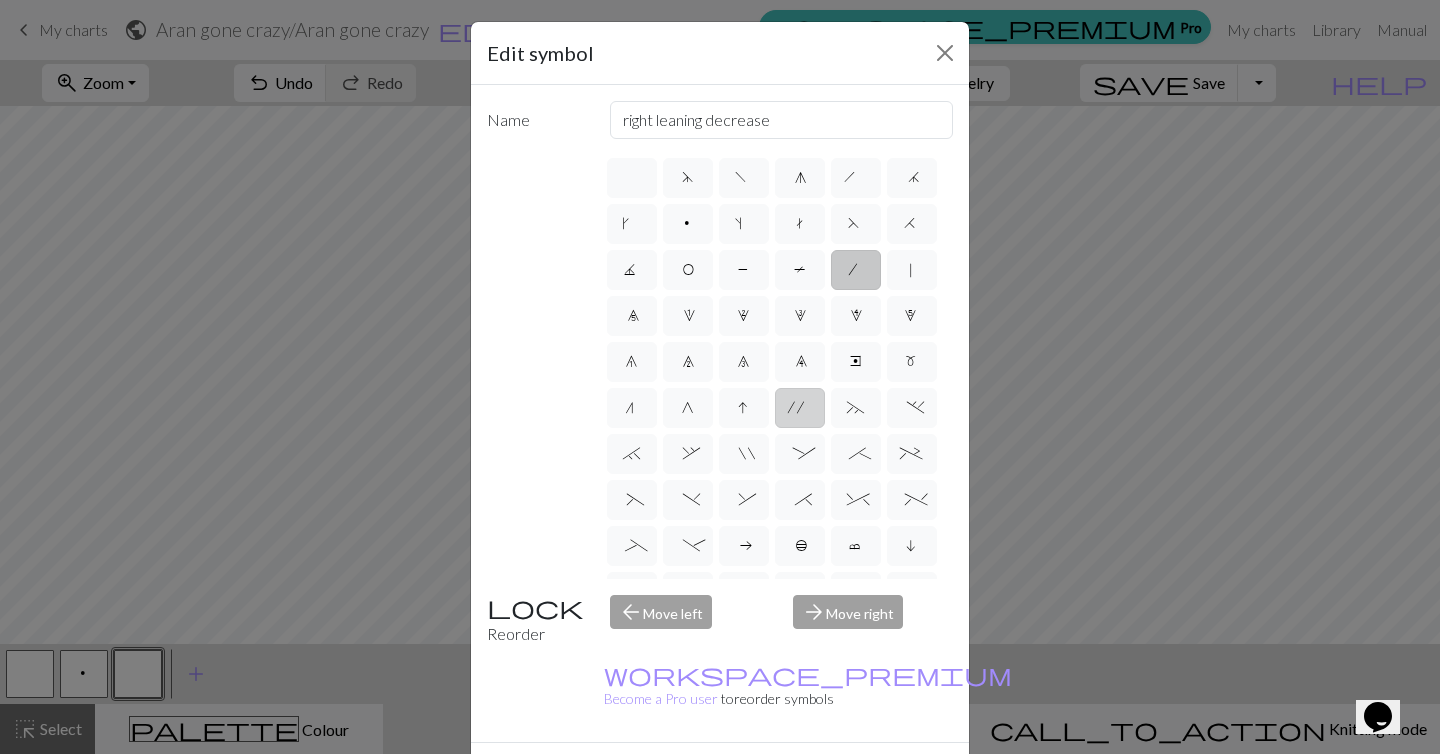 click on "'" at bounding box center [800, 410] 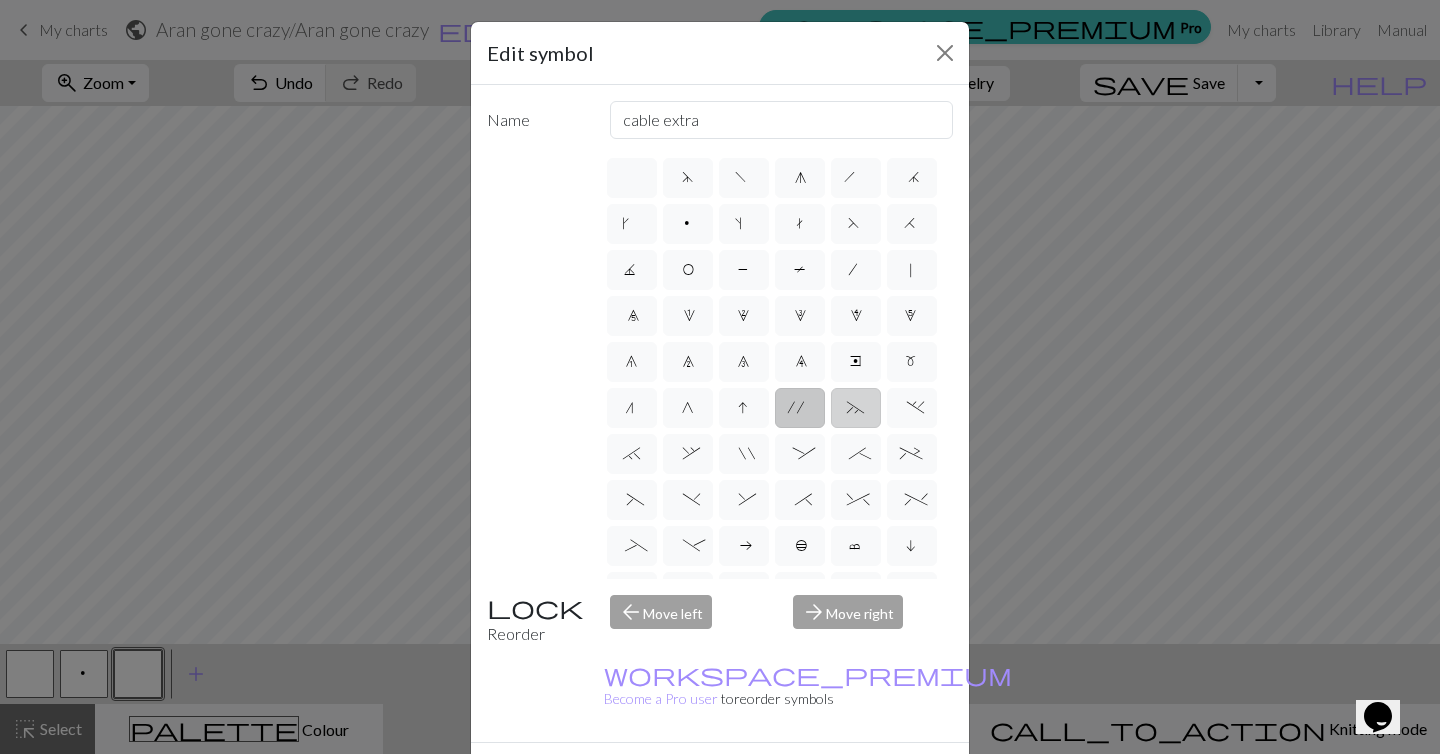 click on "~" at bounding box center (856, 410) 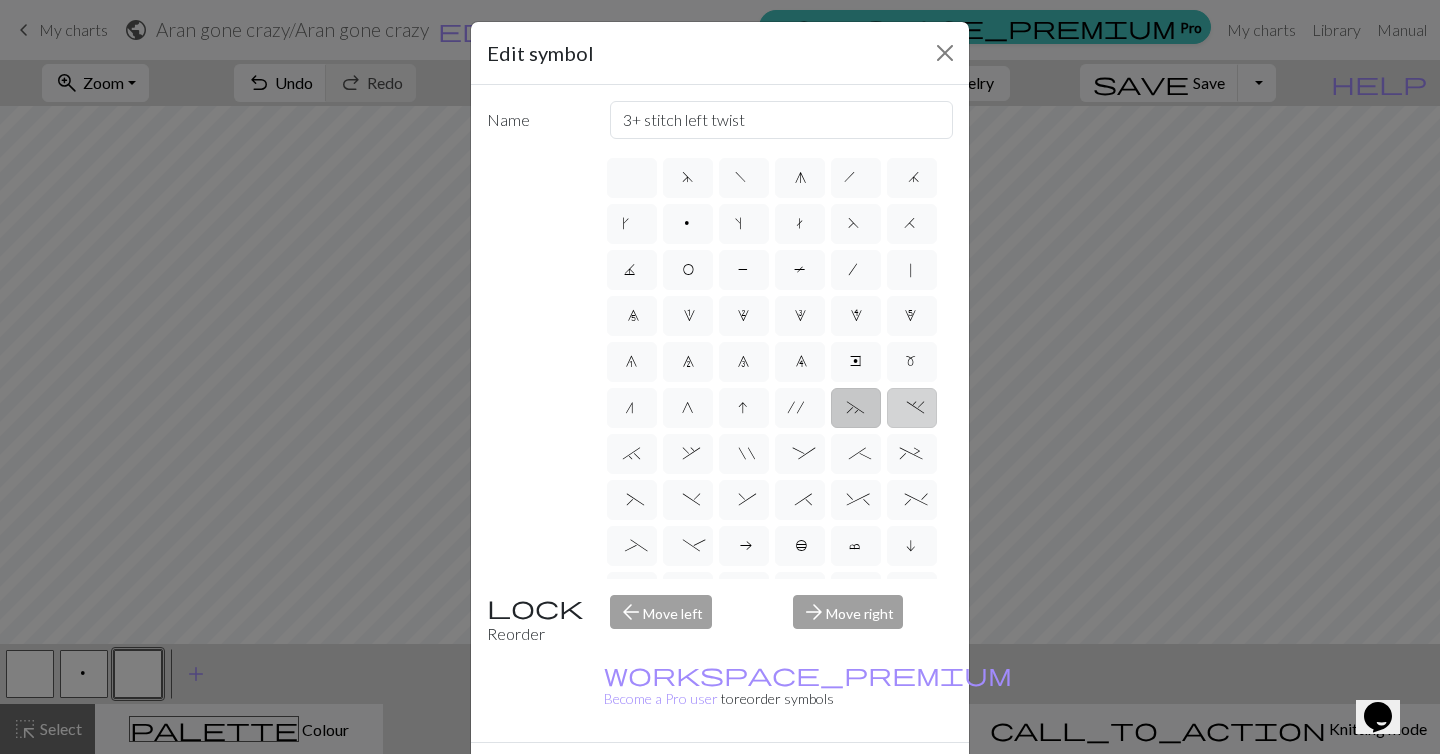 click on "." at bounding box center (911, 410) 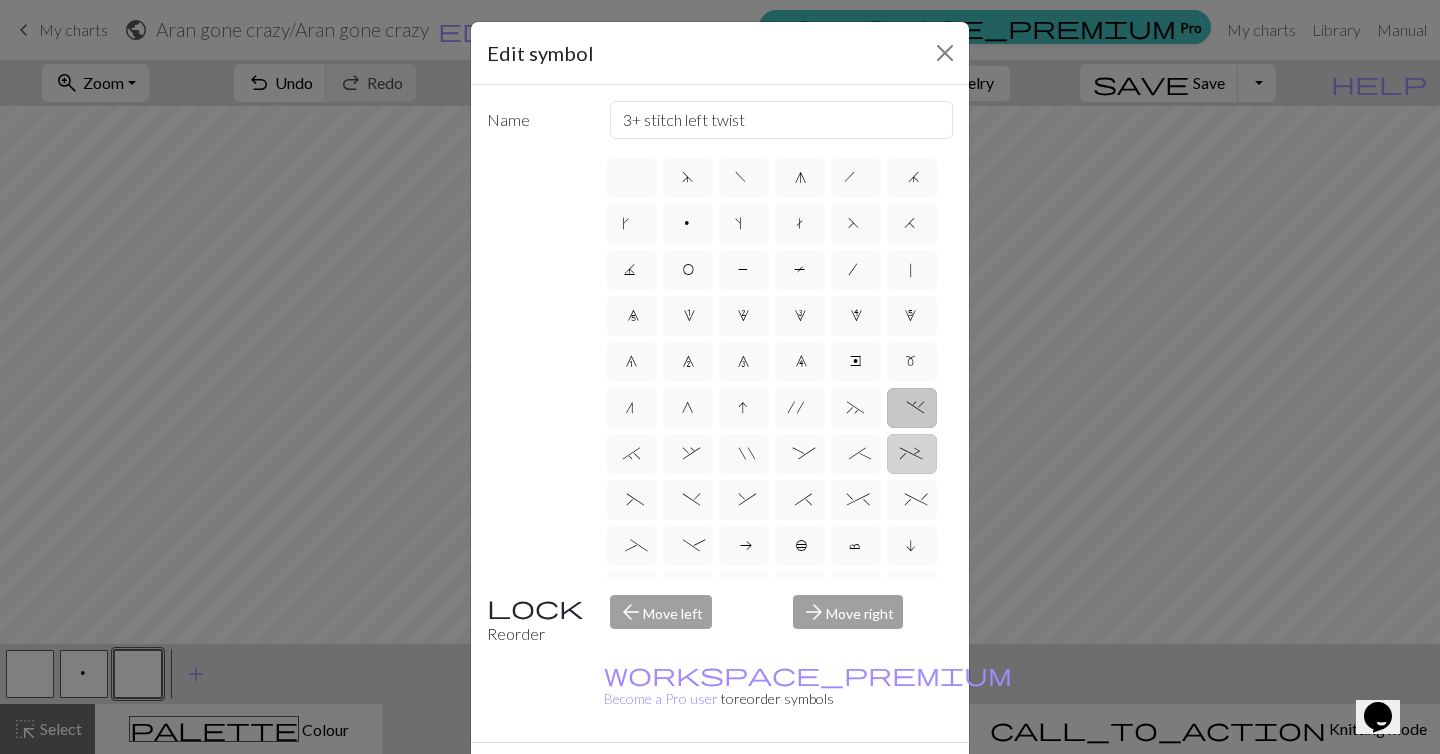 click on "+" at bounding box center [912, 454] 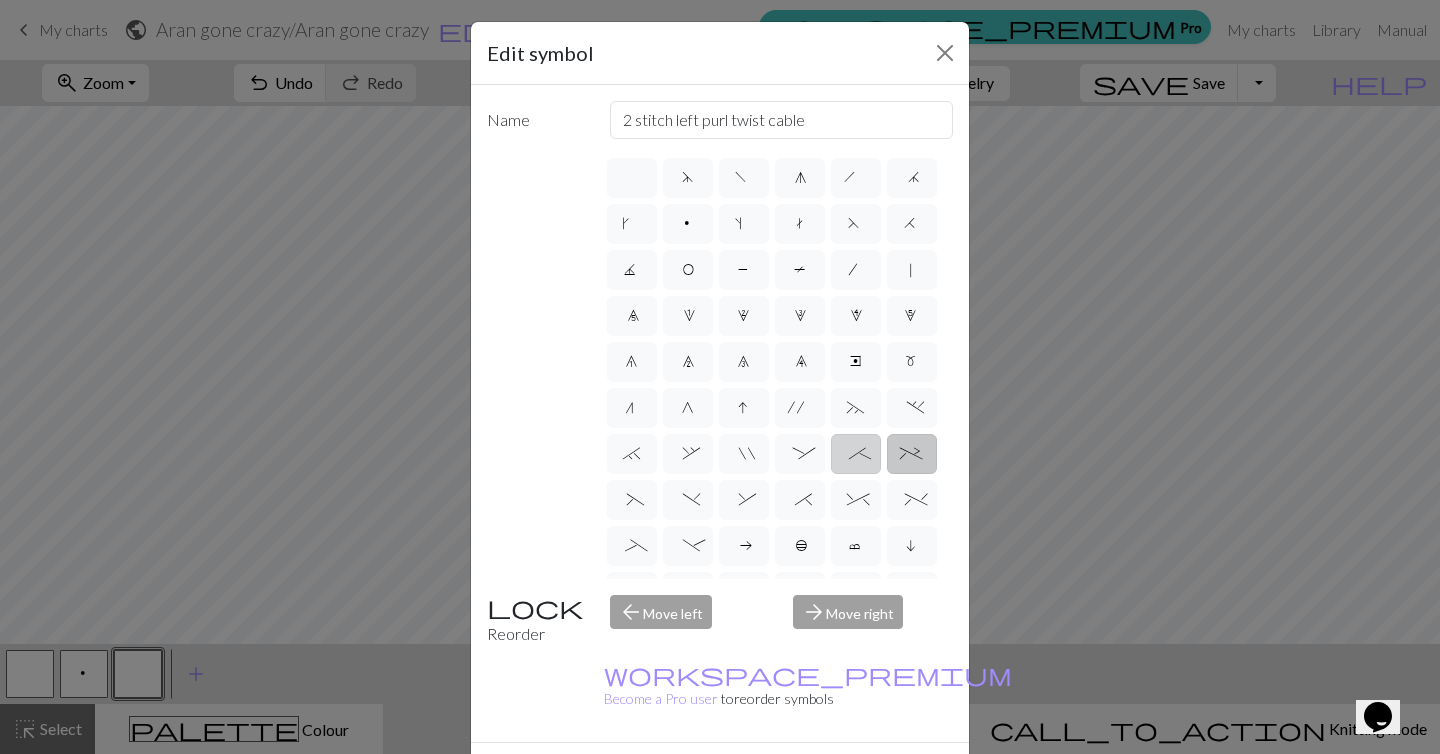 click on ";" at bounding box center [856, 454] 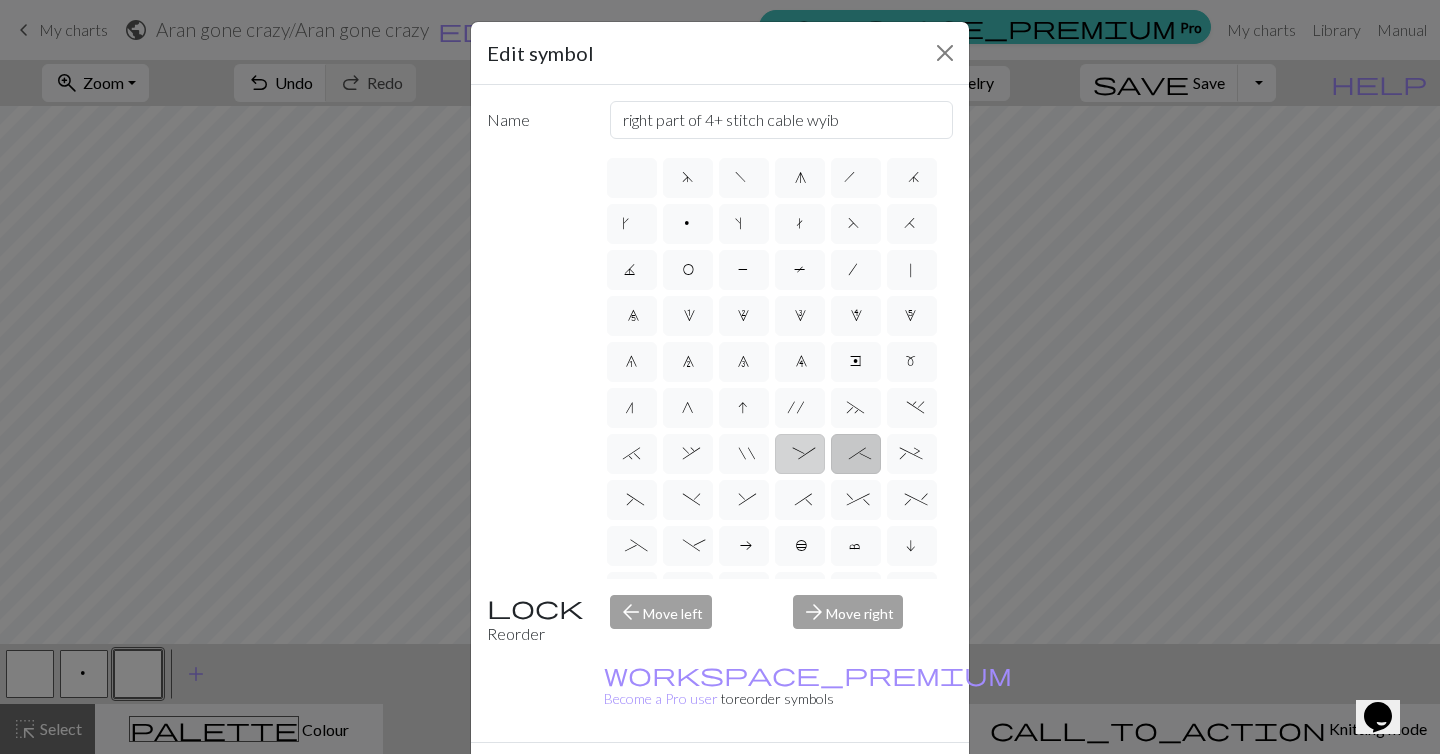click on ":" at bounding box center [800, 456] 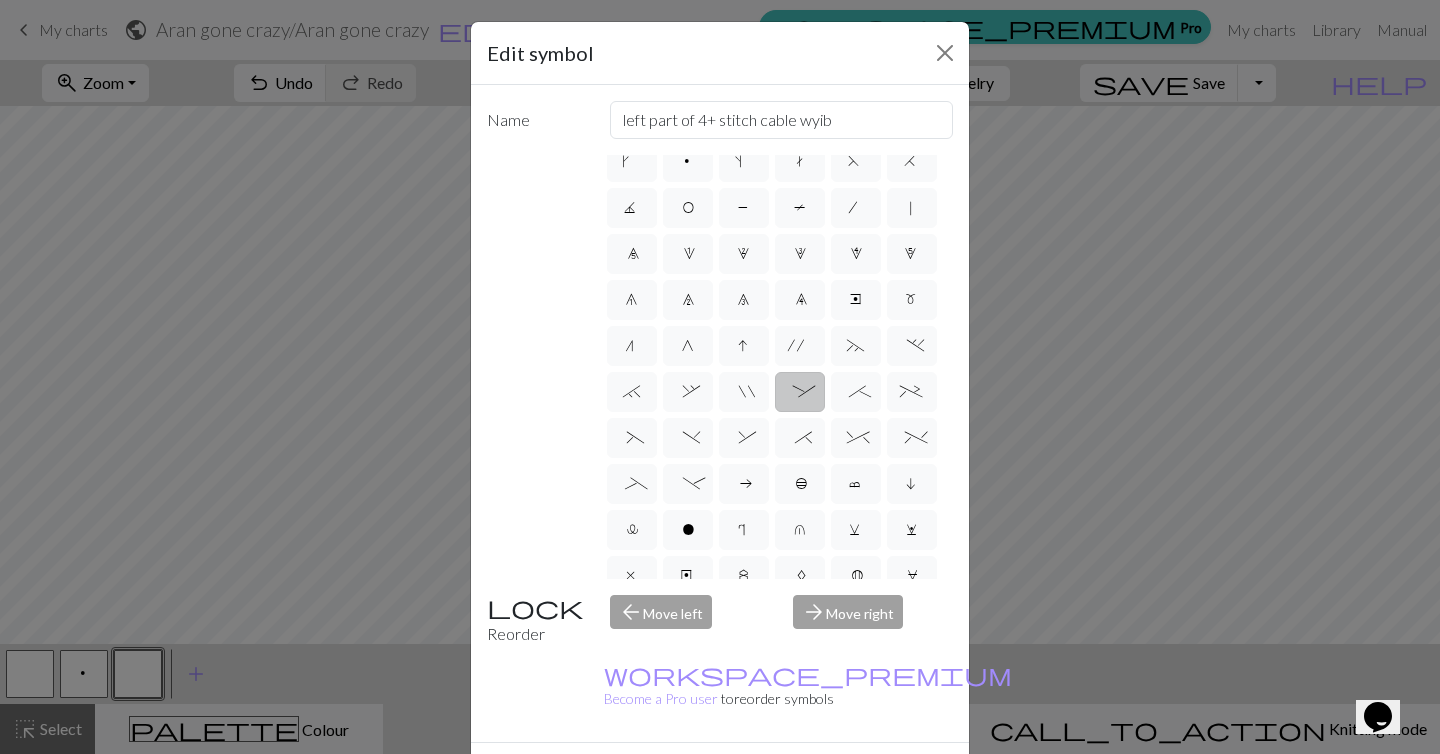 scroll, scrollTop: 68, scrollLeft: 0, axis: vertical 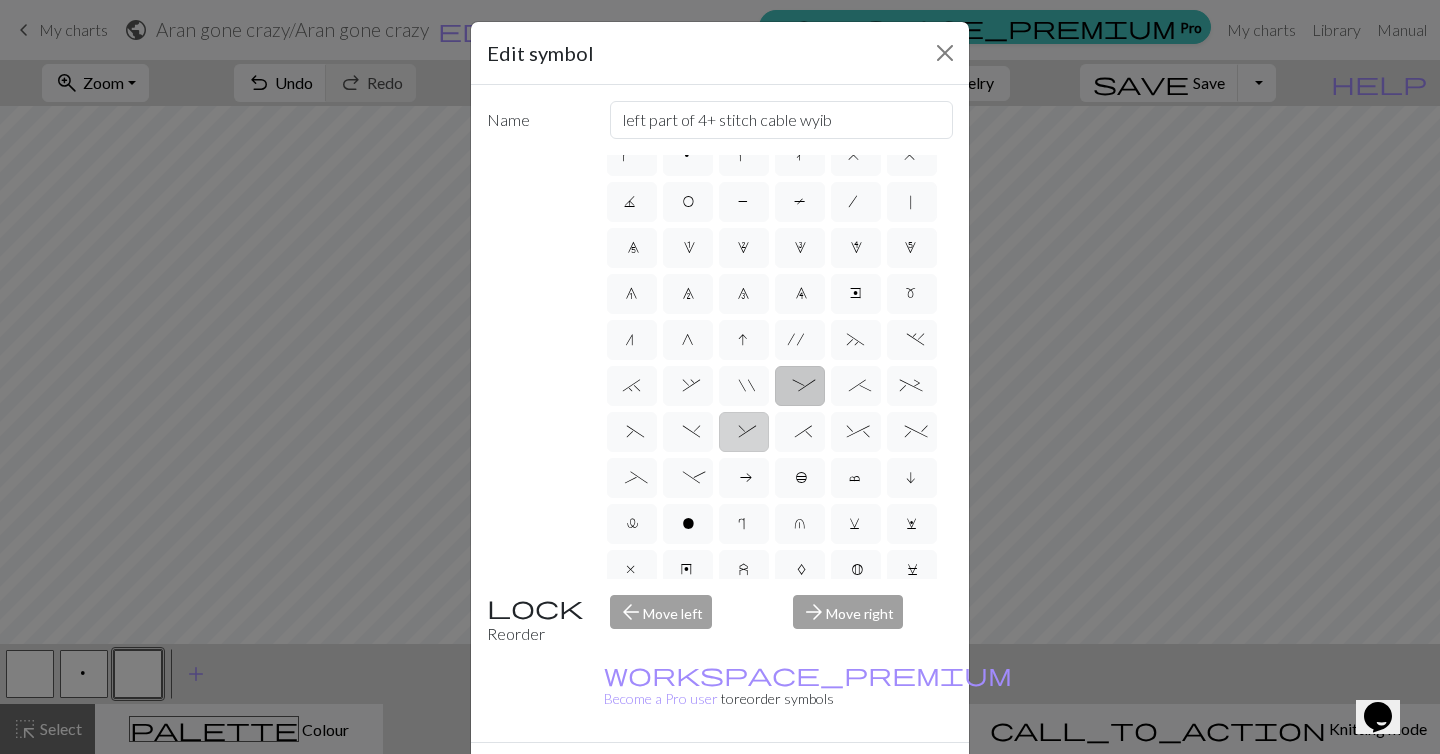 click on "&" at bounding box center (743, 434) 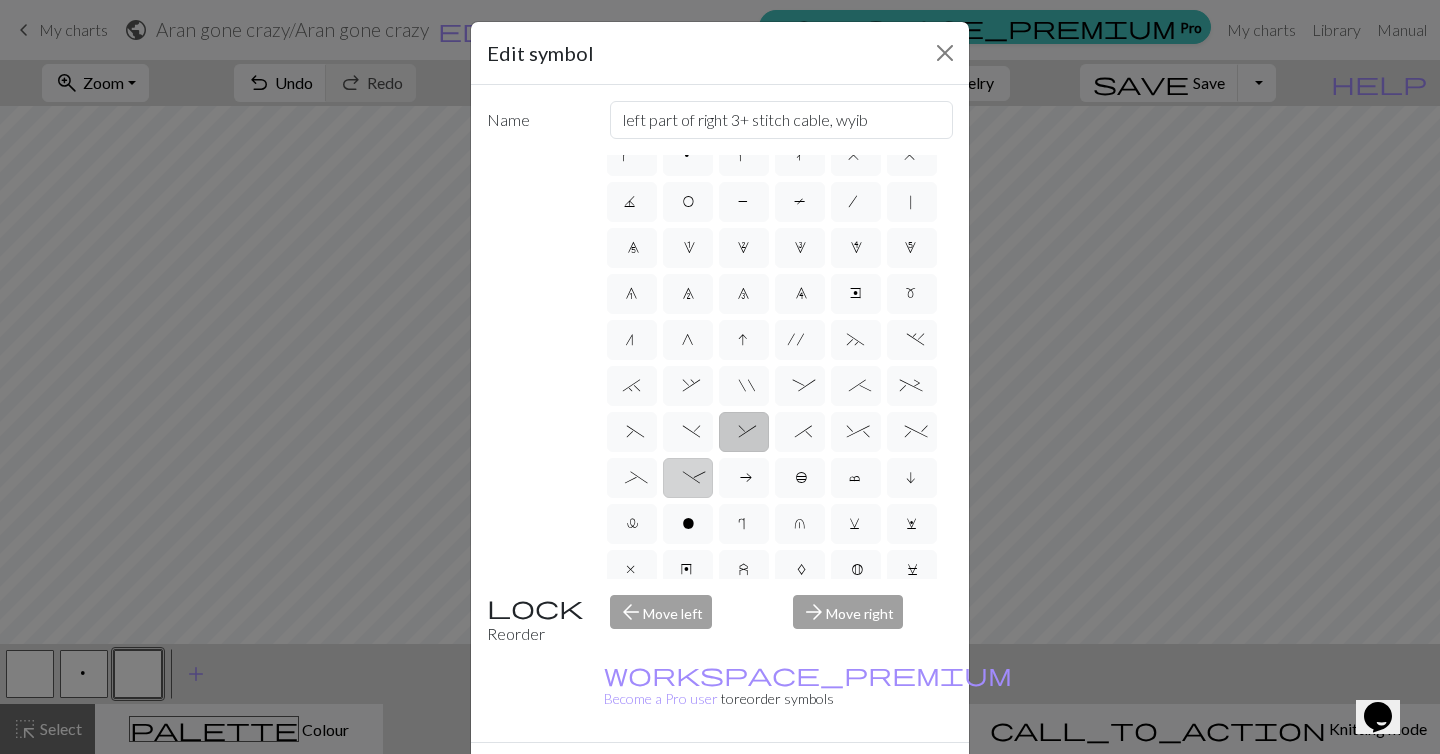 click on "-" at bounding box center [688, 478] 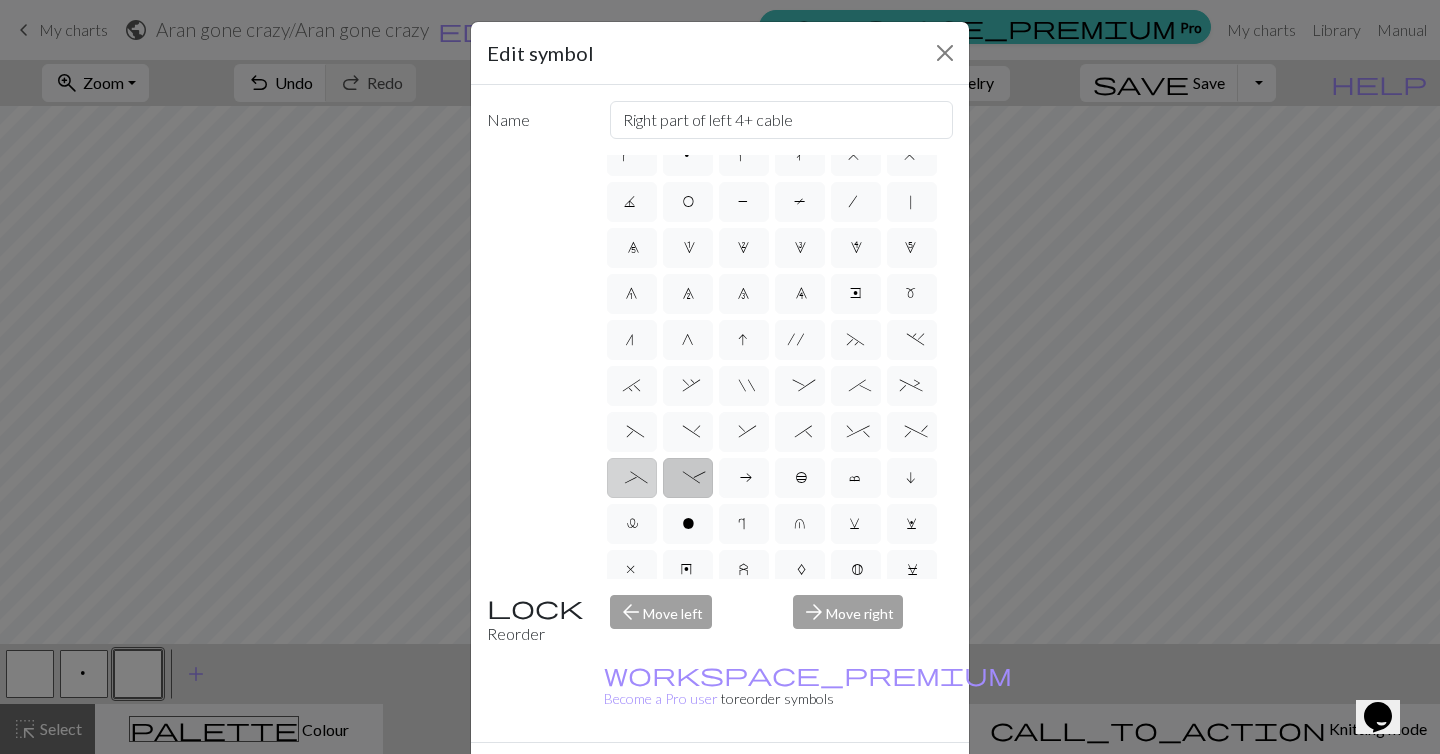 click on "_" at bounding box center (631, 480) 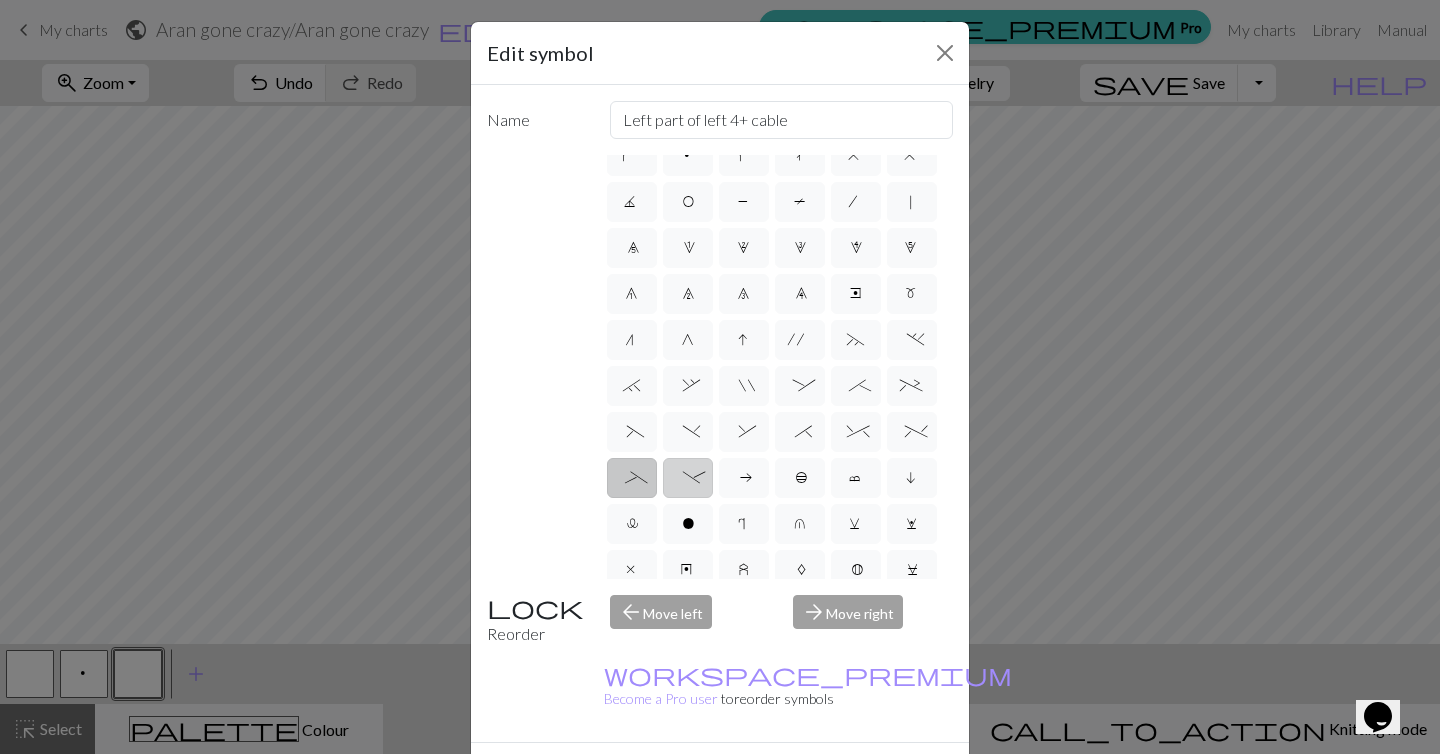click on "-" at bounding box center [687, 480] 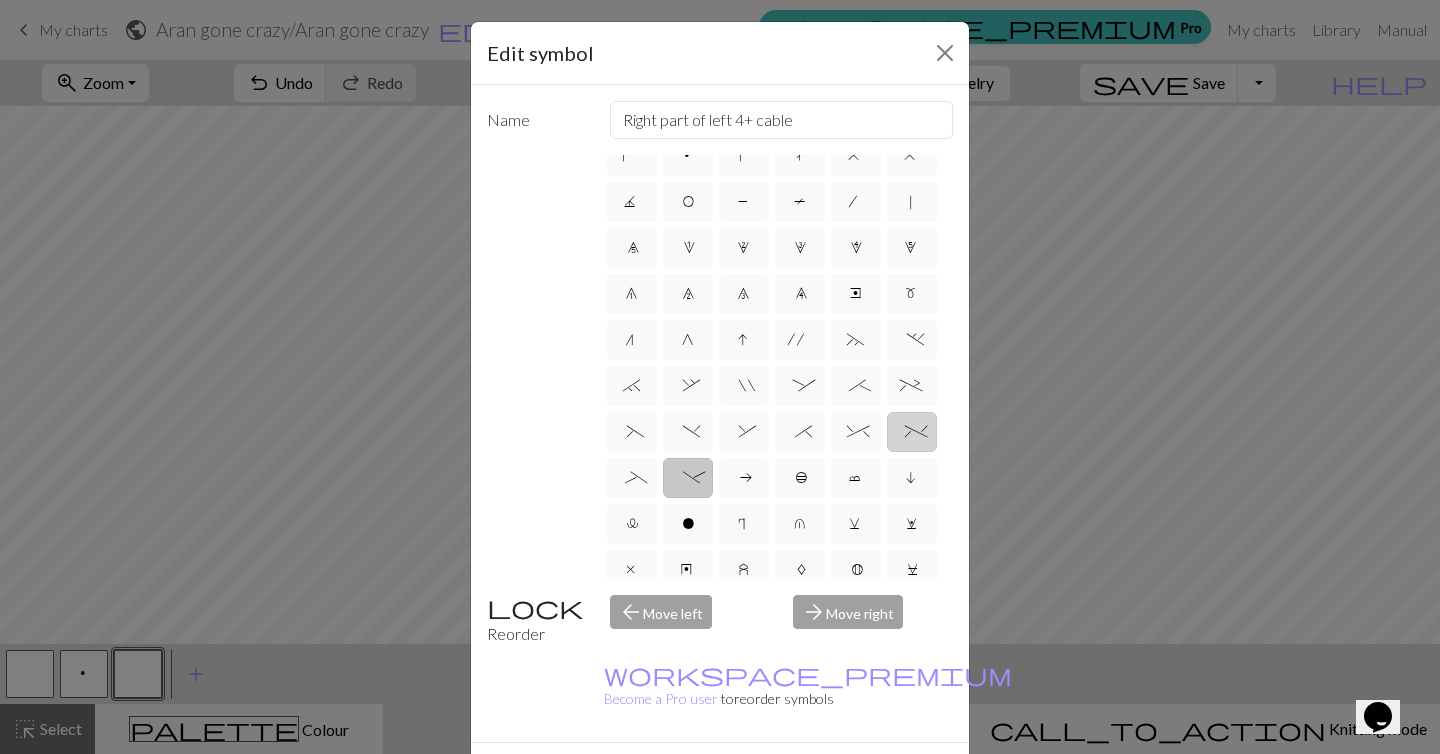 click on "%" at bounding box center [912, 432] 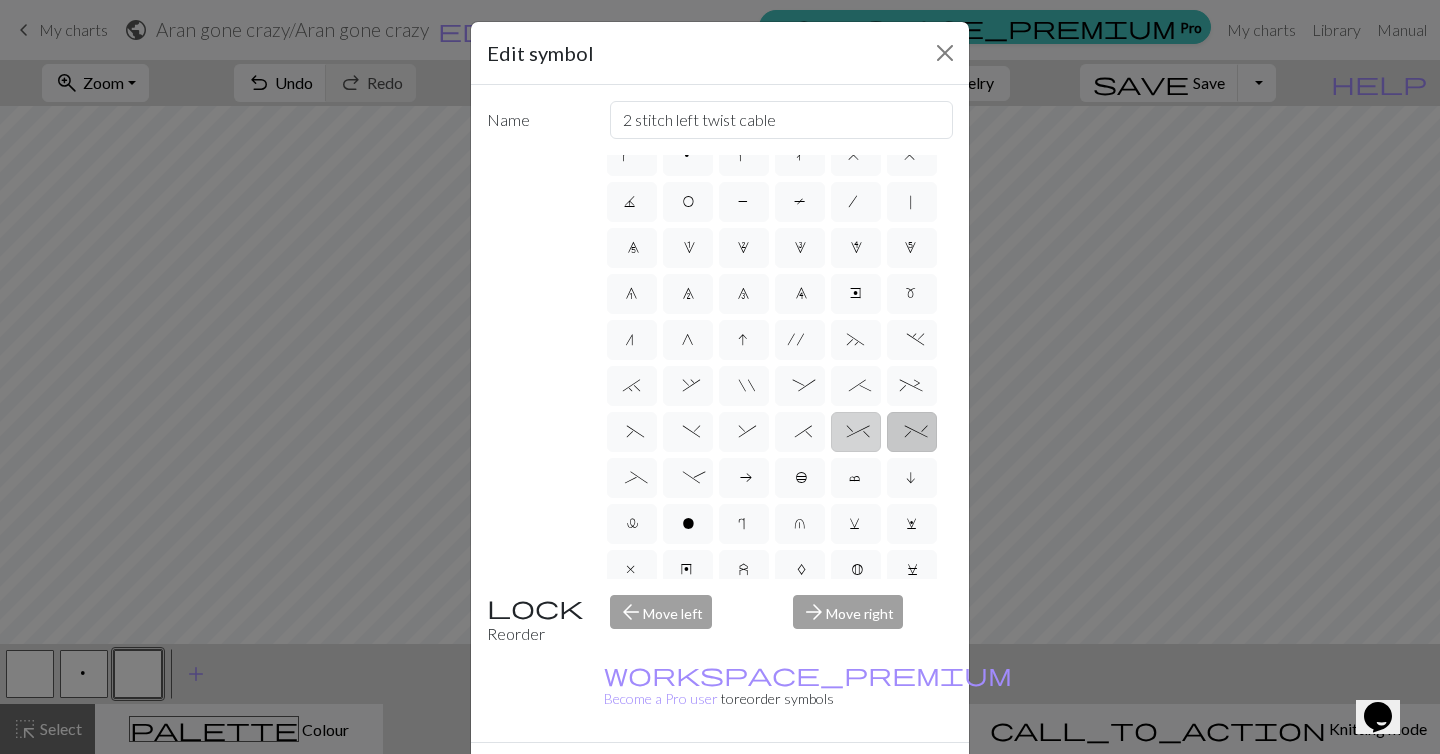 click on "^" at bounding box center (855, 434) 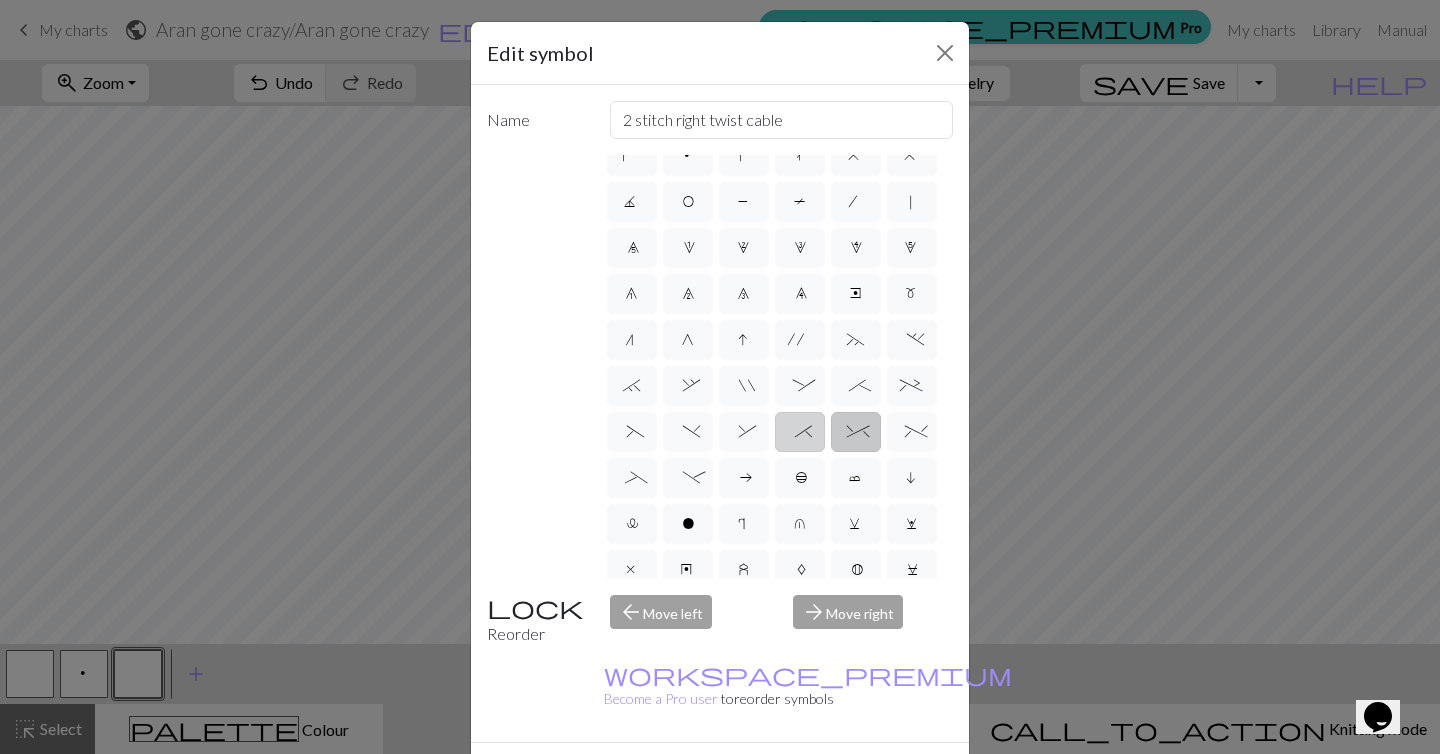 click on "*" at bounding box center (799, 434) 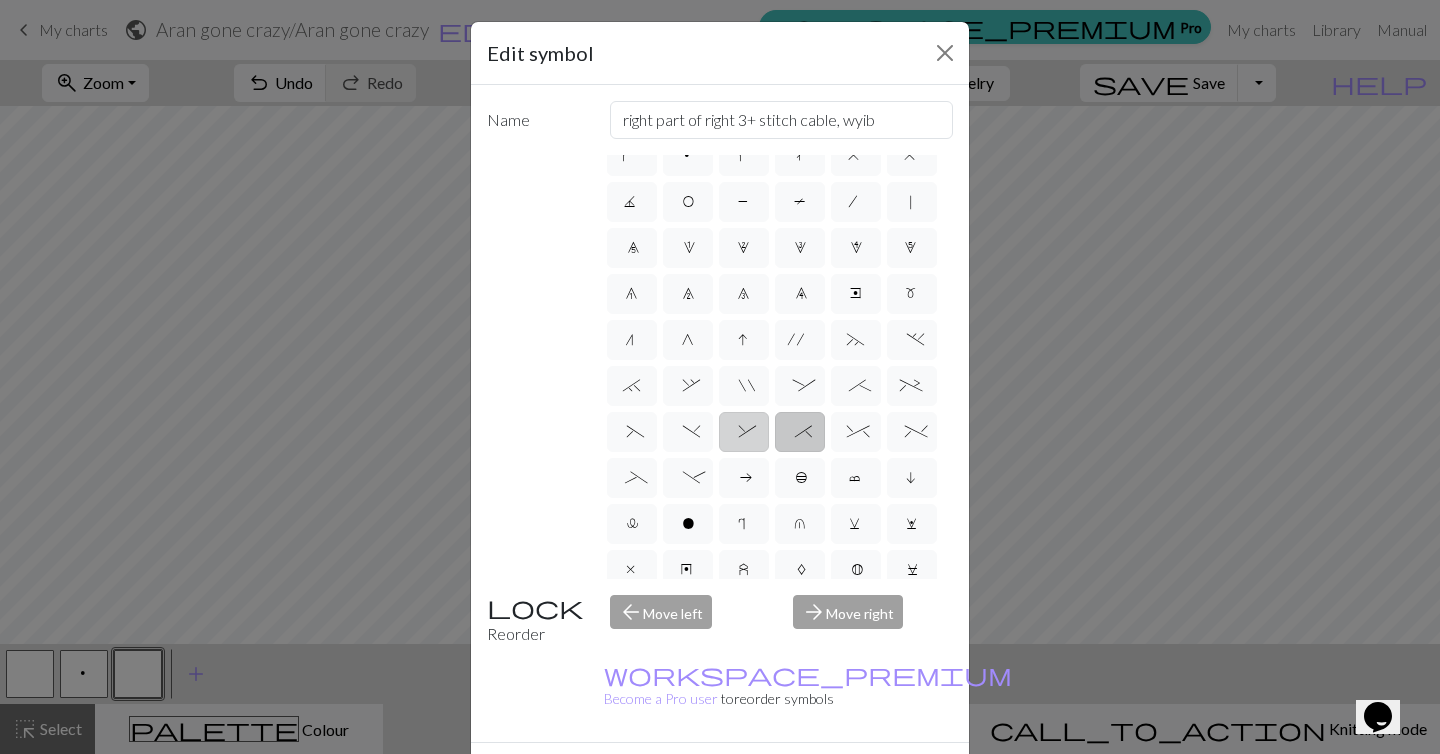 click on "&" at bounding box center (743, 434) 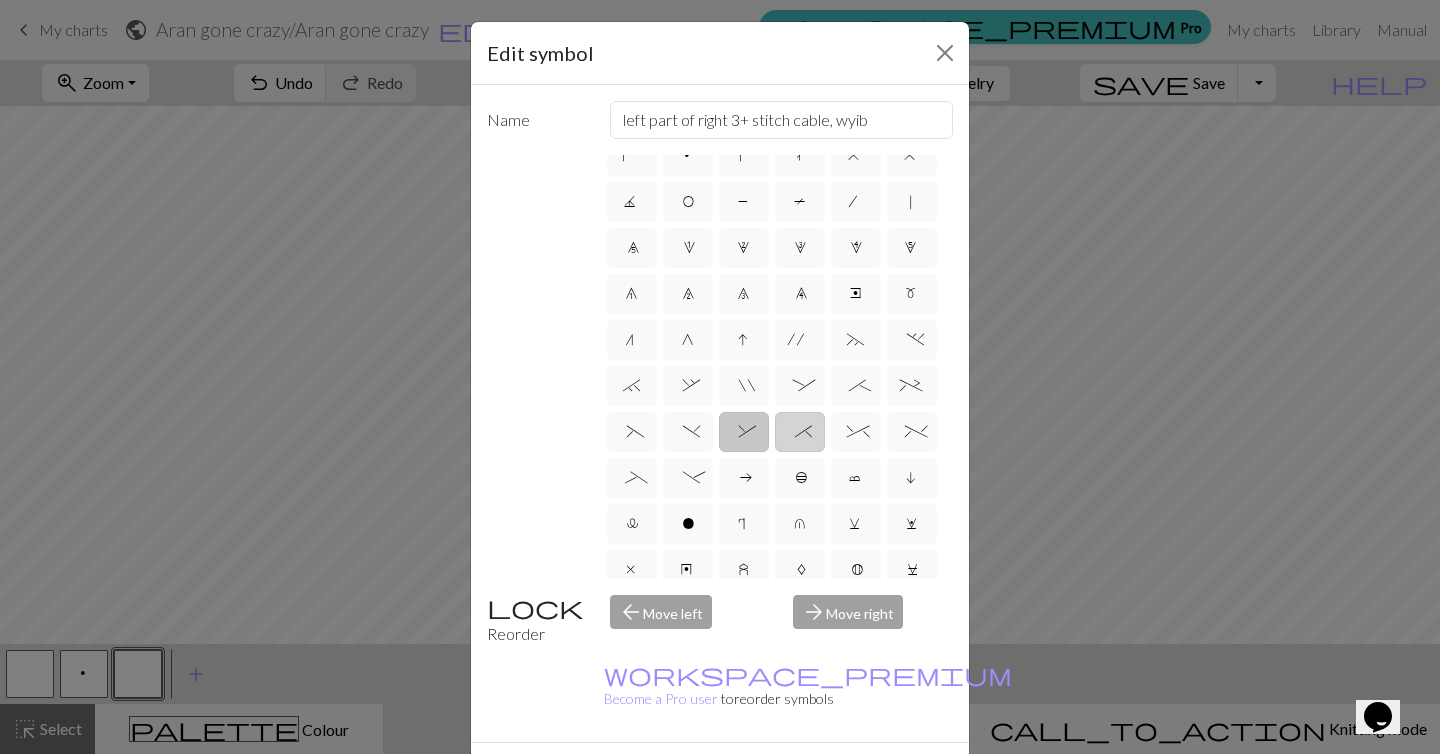 click on "*" at bounding box center (799, 434) 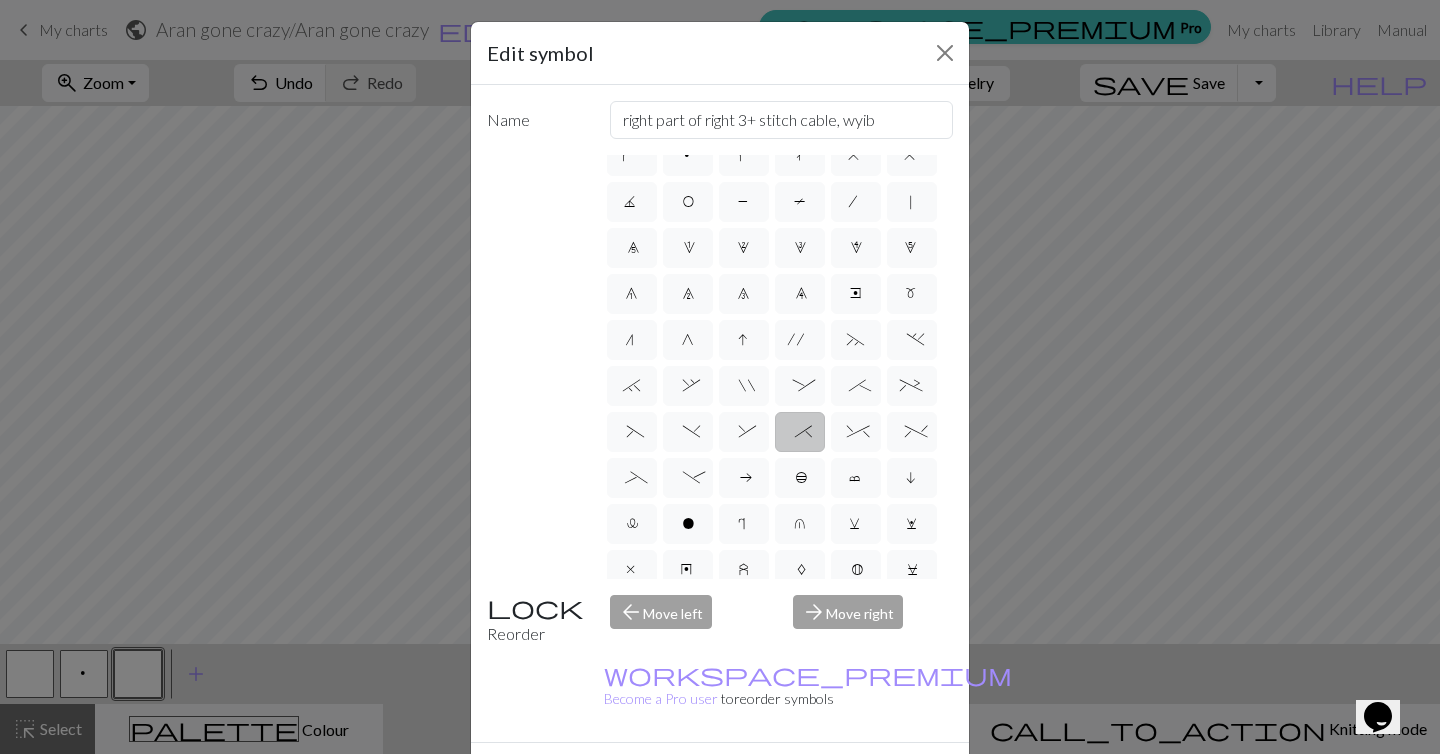 scroll, scrollTop: 220, scrollLeft: 0, axis: vertical 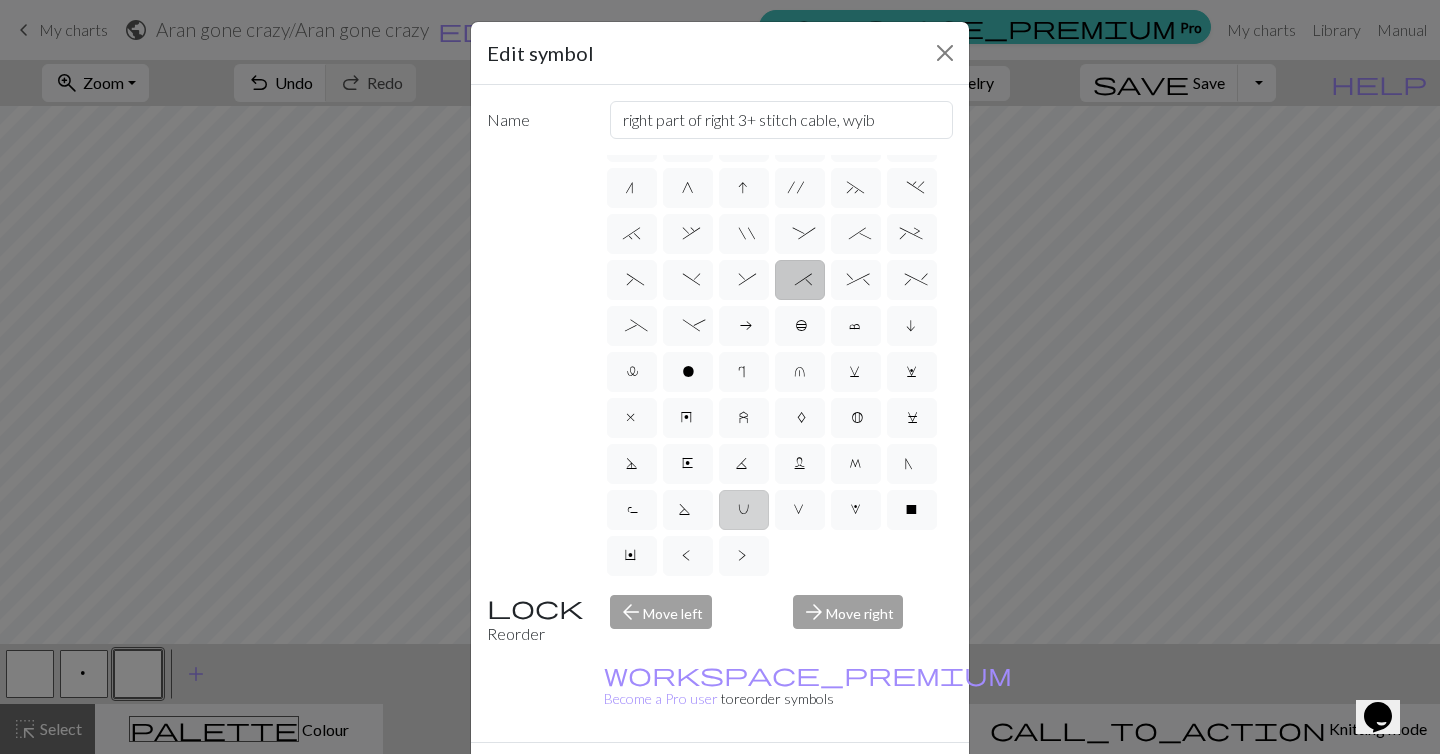 click on "U" at bounding box center [744, 512] 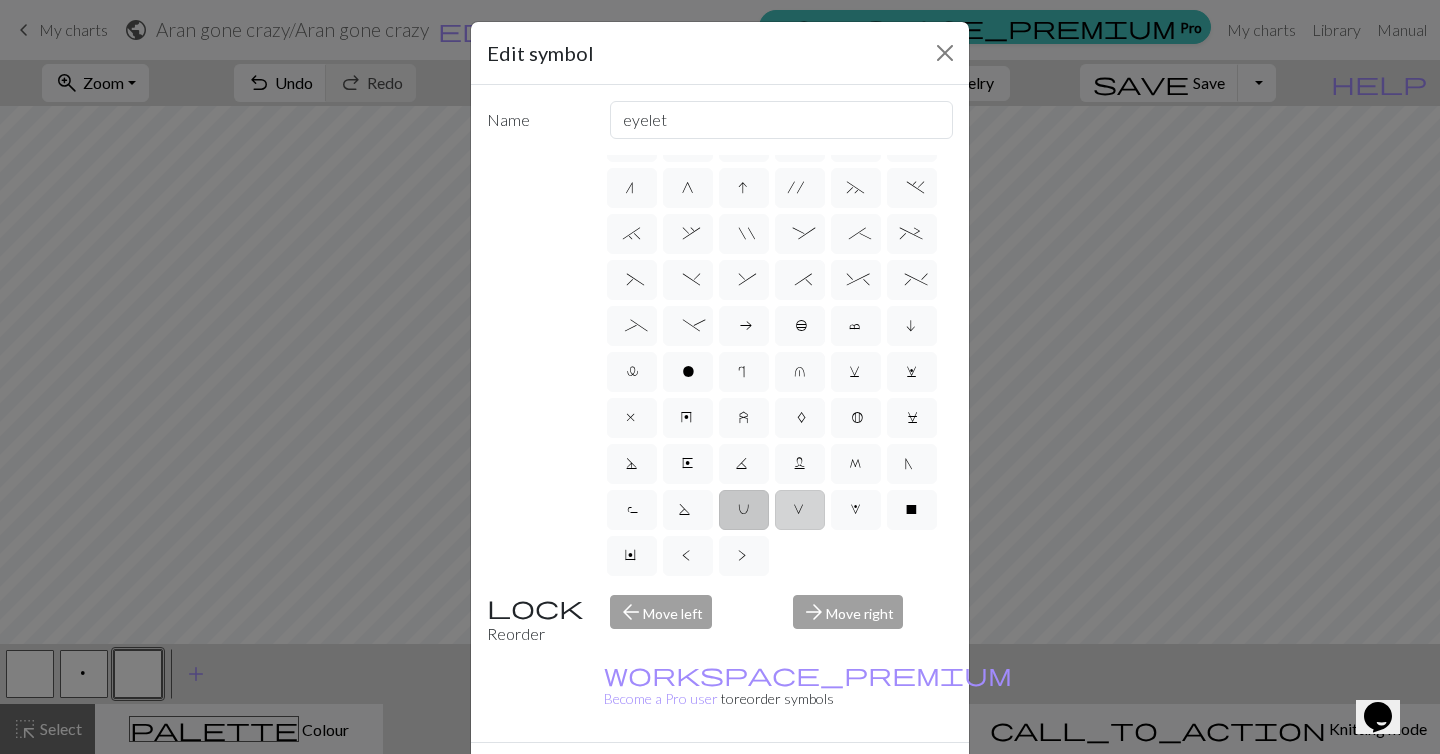 click on "V" at bounding box center (800, 510) 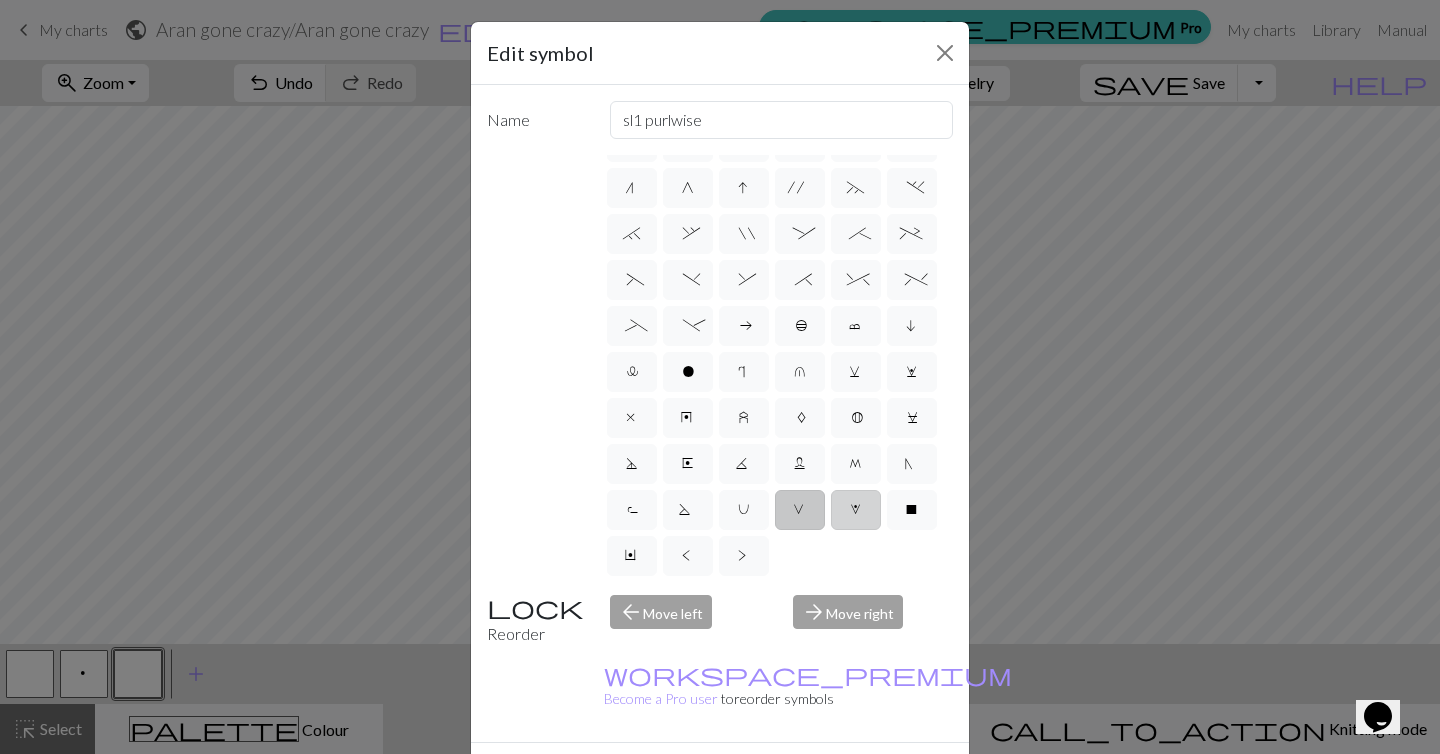 click on "W" at bounding box center (856, 512) 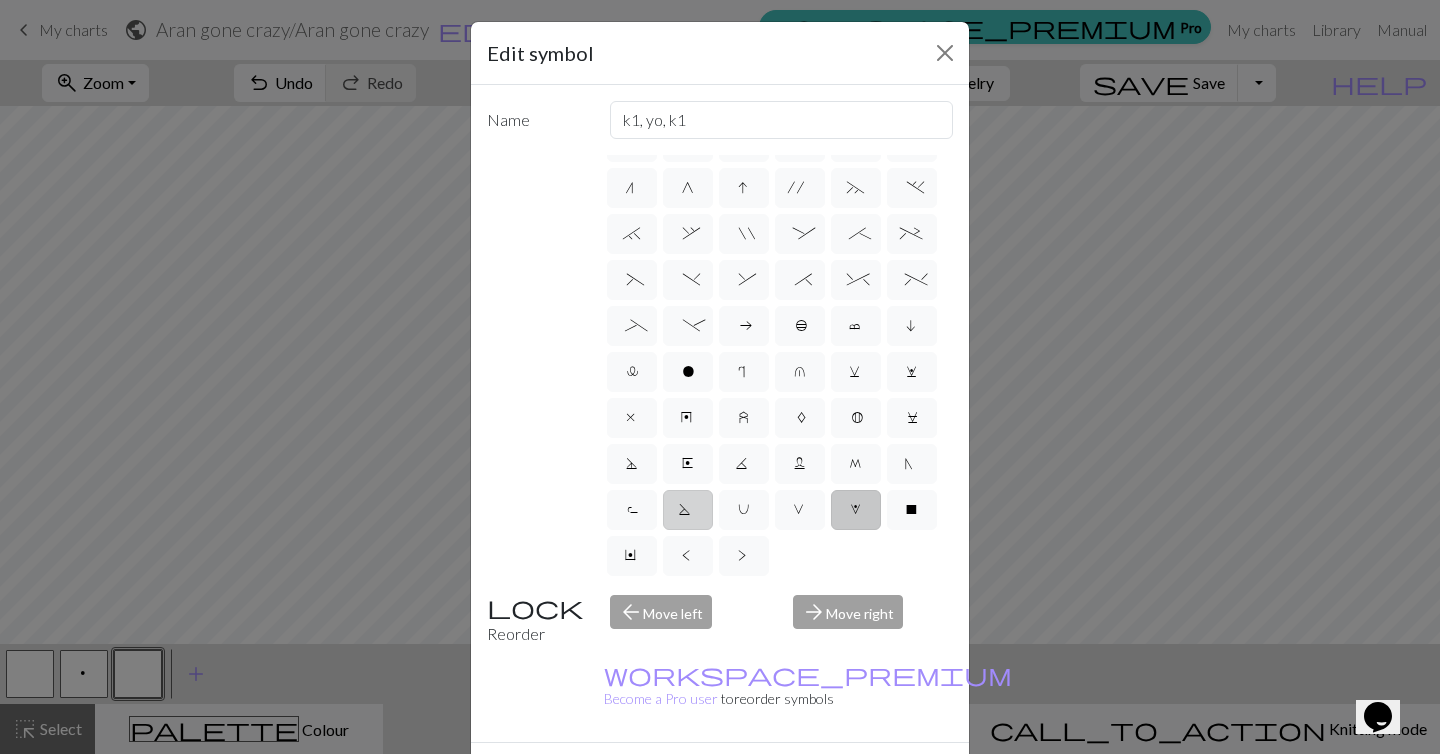 click on "S" at bounding box center (688, 510) 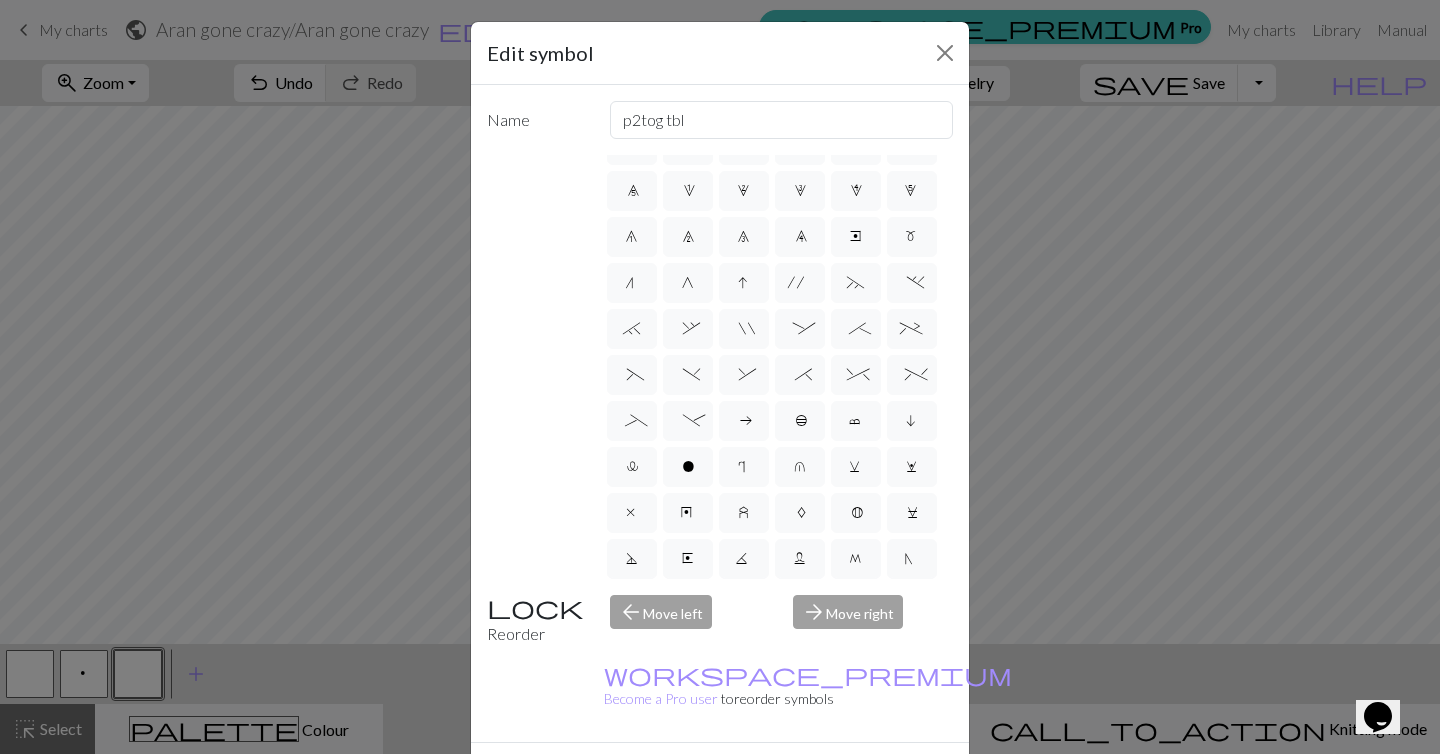scroll, scrollTop: 117, scrollLeft: 0, axis: vertical 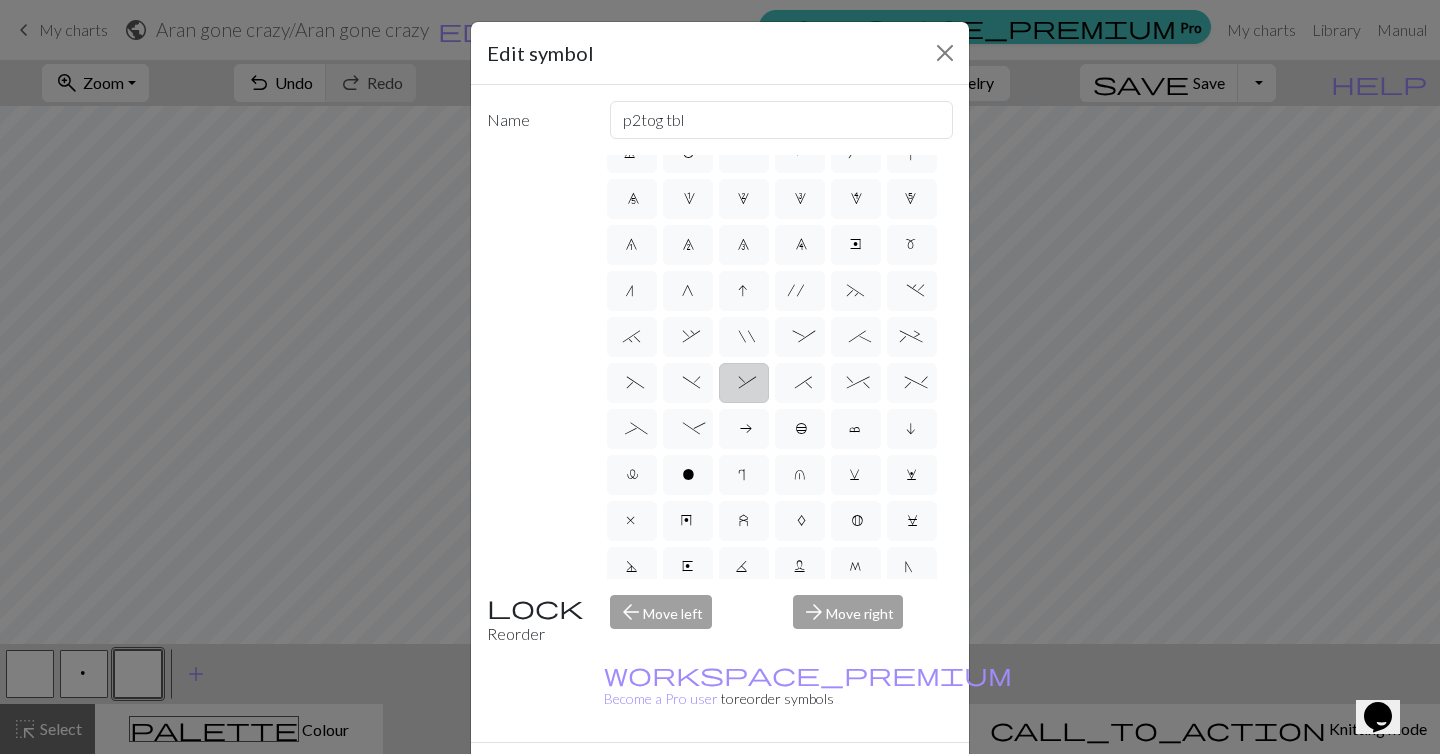 click on "&" at bounding box center (744, 383) 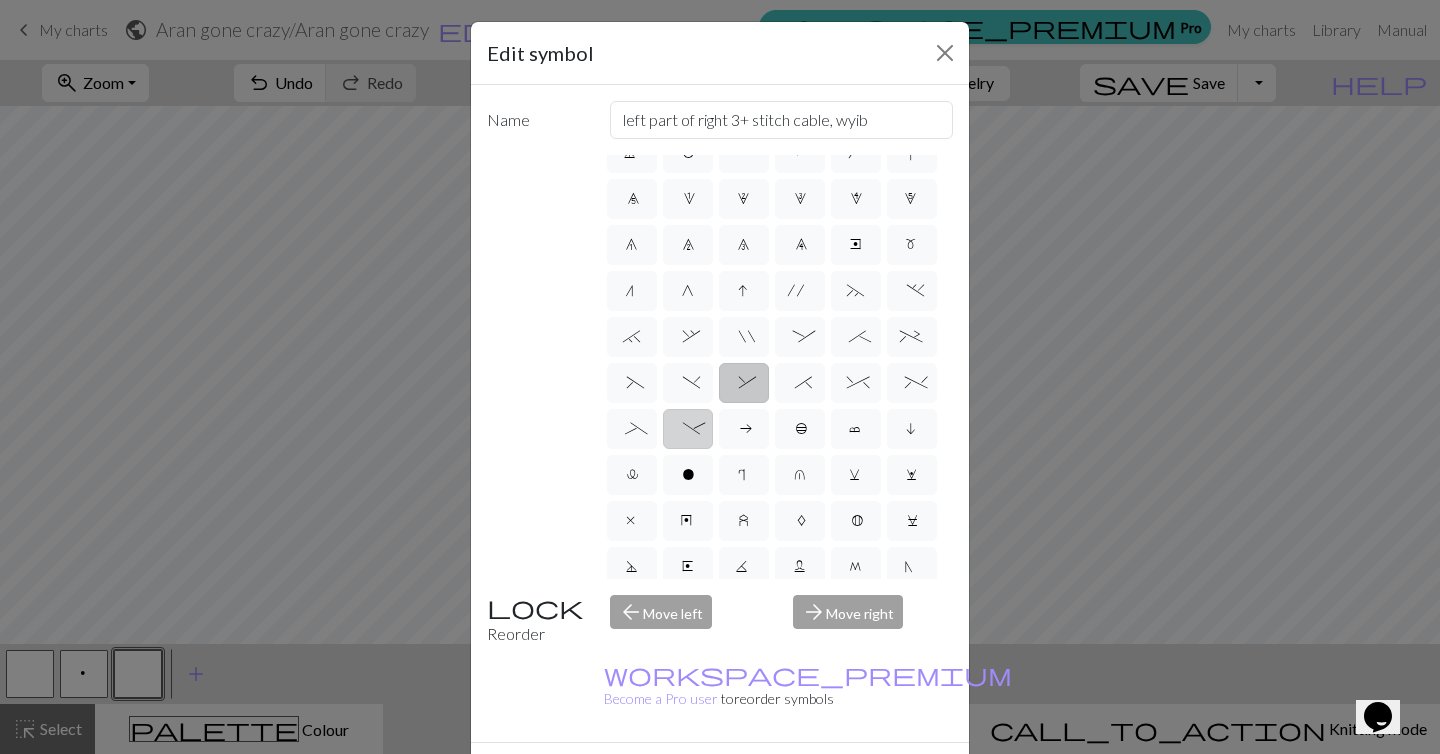 click on "-" at bounding box center (687, 431) 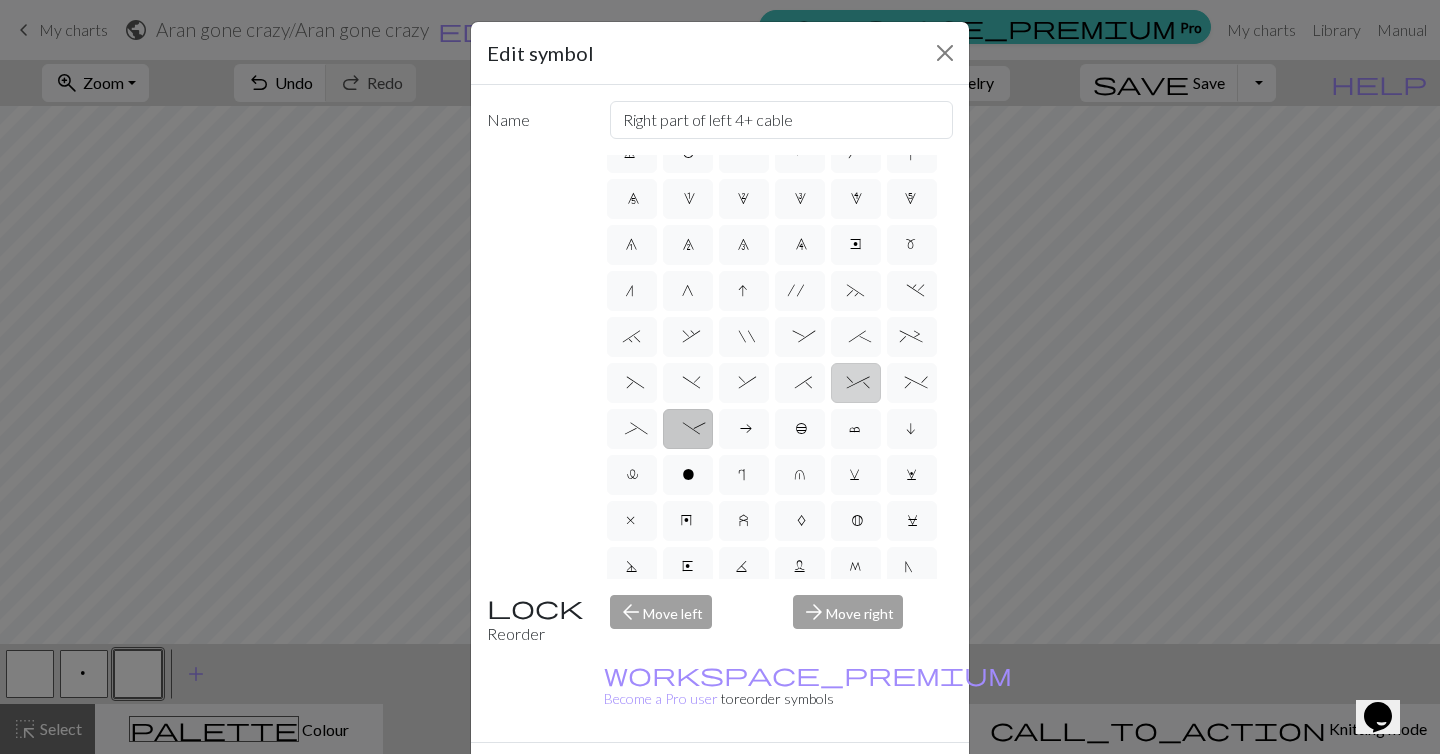 click on "^" at bounding box center (855, 385) 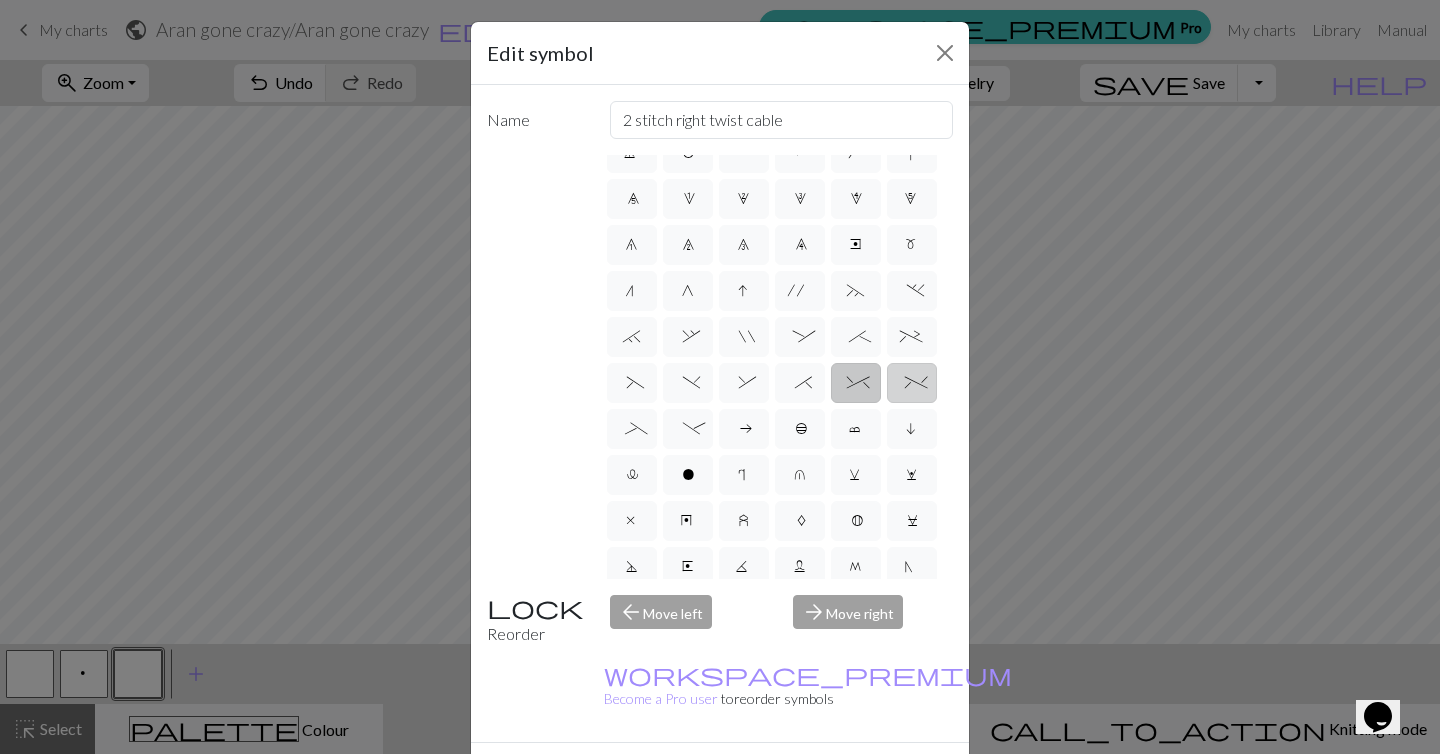 click on "%" at bounding box center (912, 385) 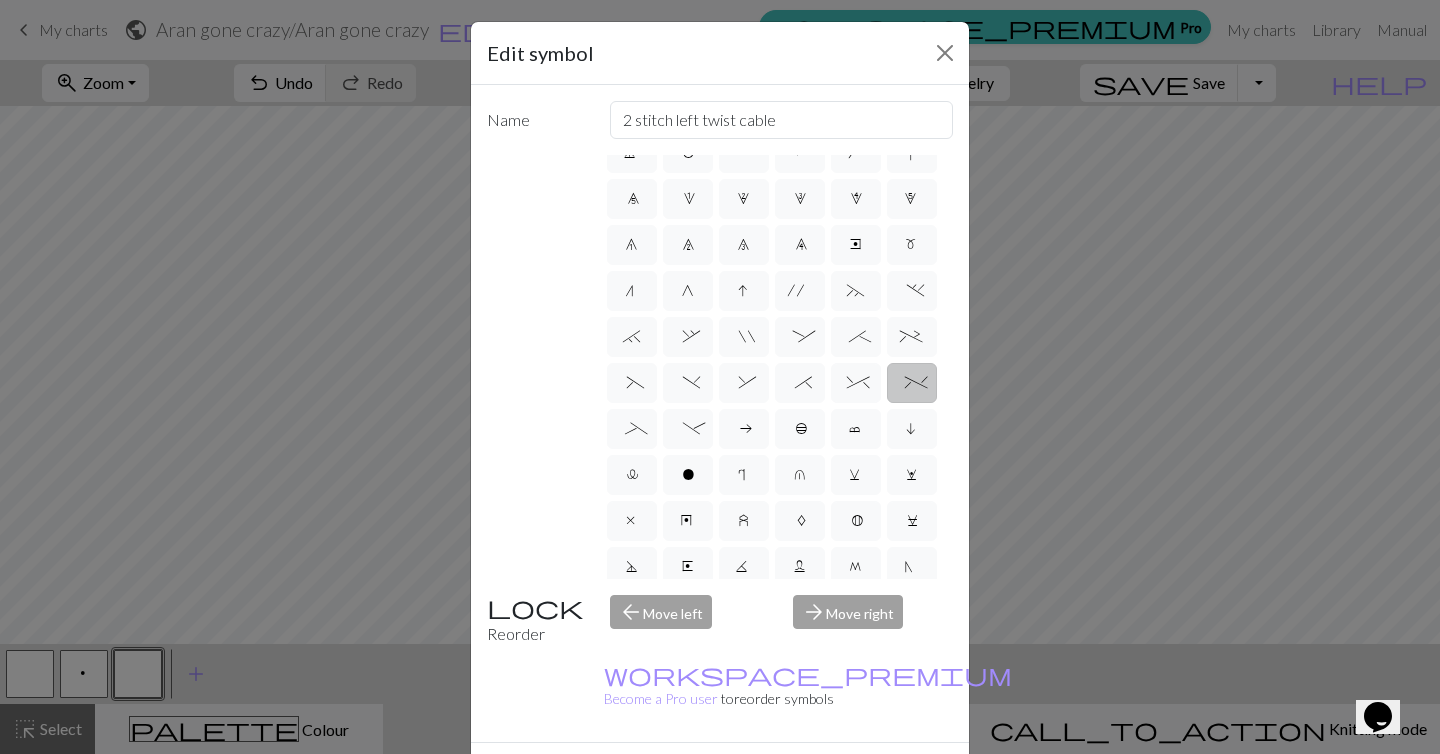click on "Done" at bounding box center [840, 778] 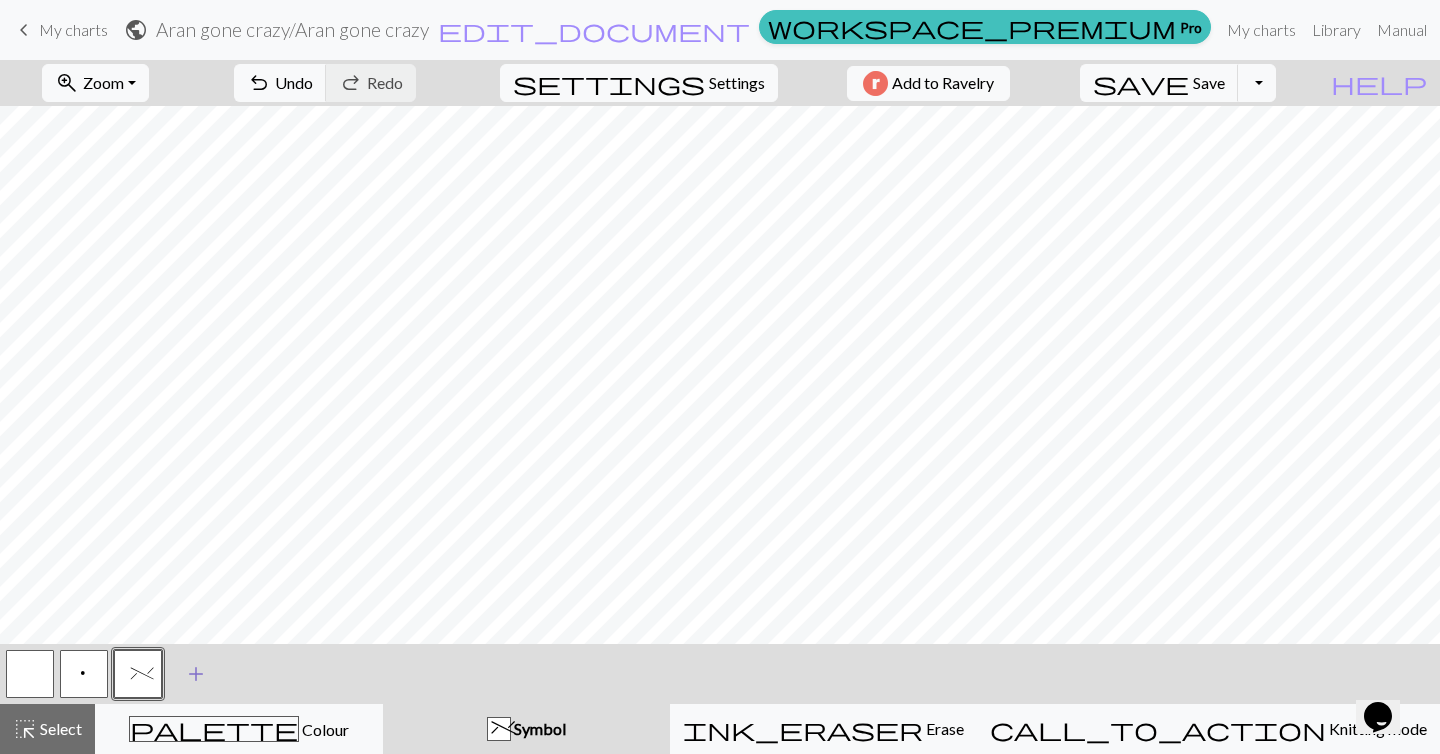 click on "add" at bounding box center [196, 674] 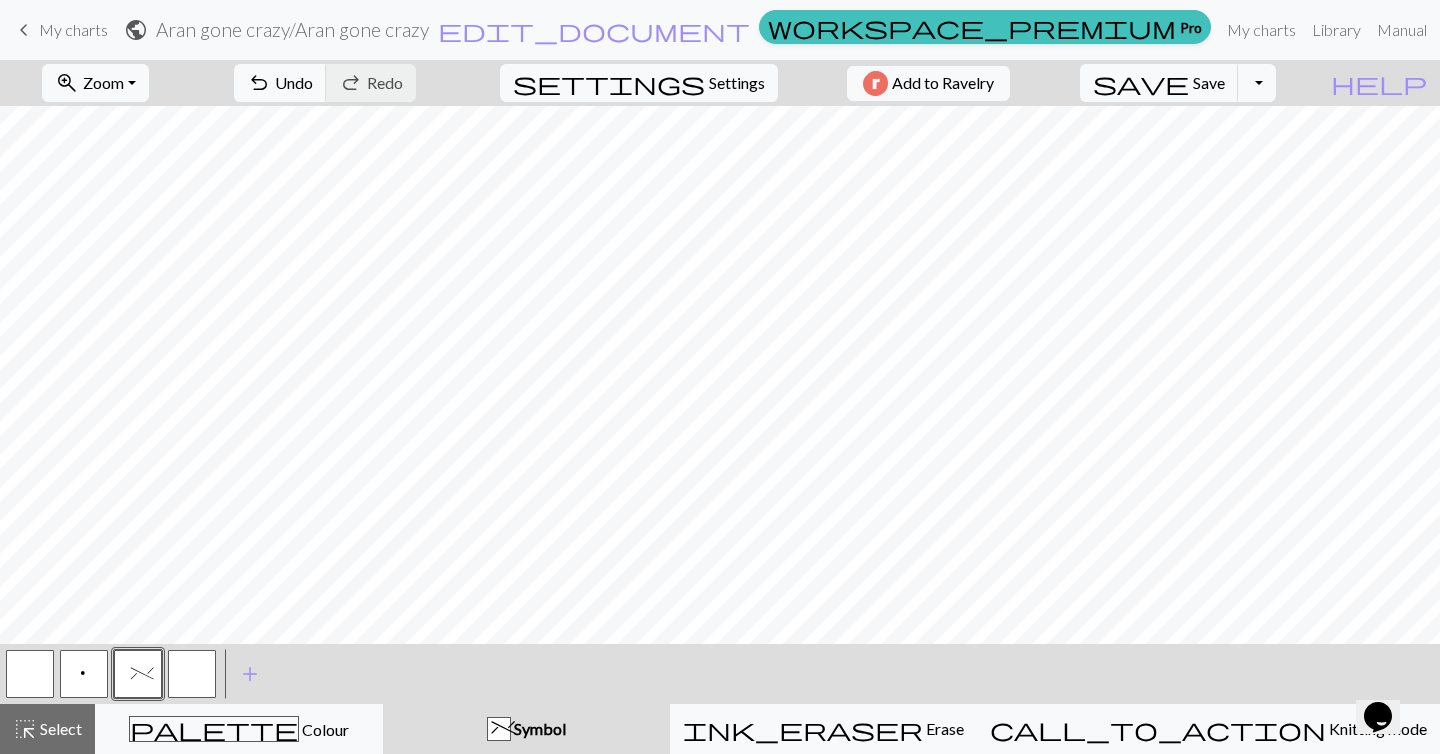 click at bounding box center [192, 674] 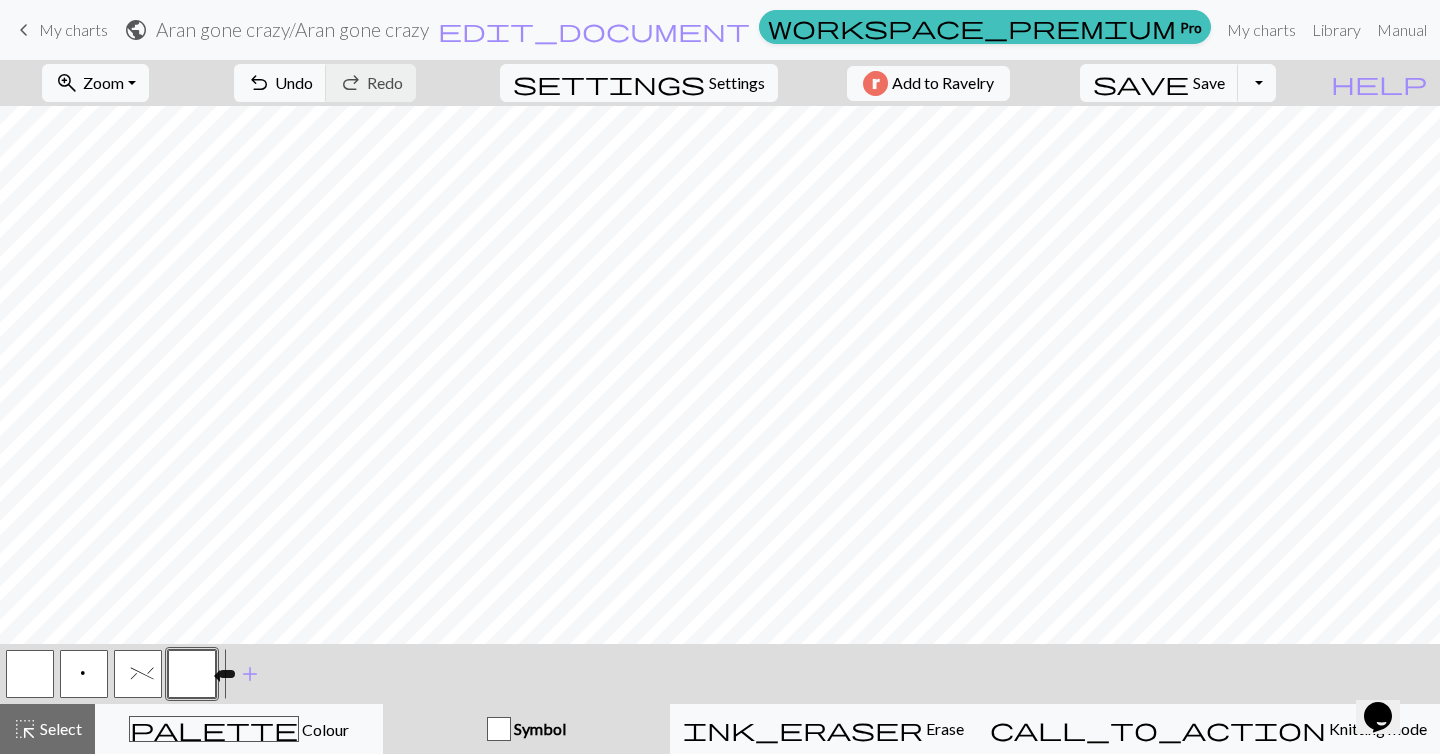 click at bounding box center (192, 674) 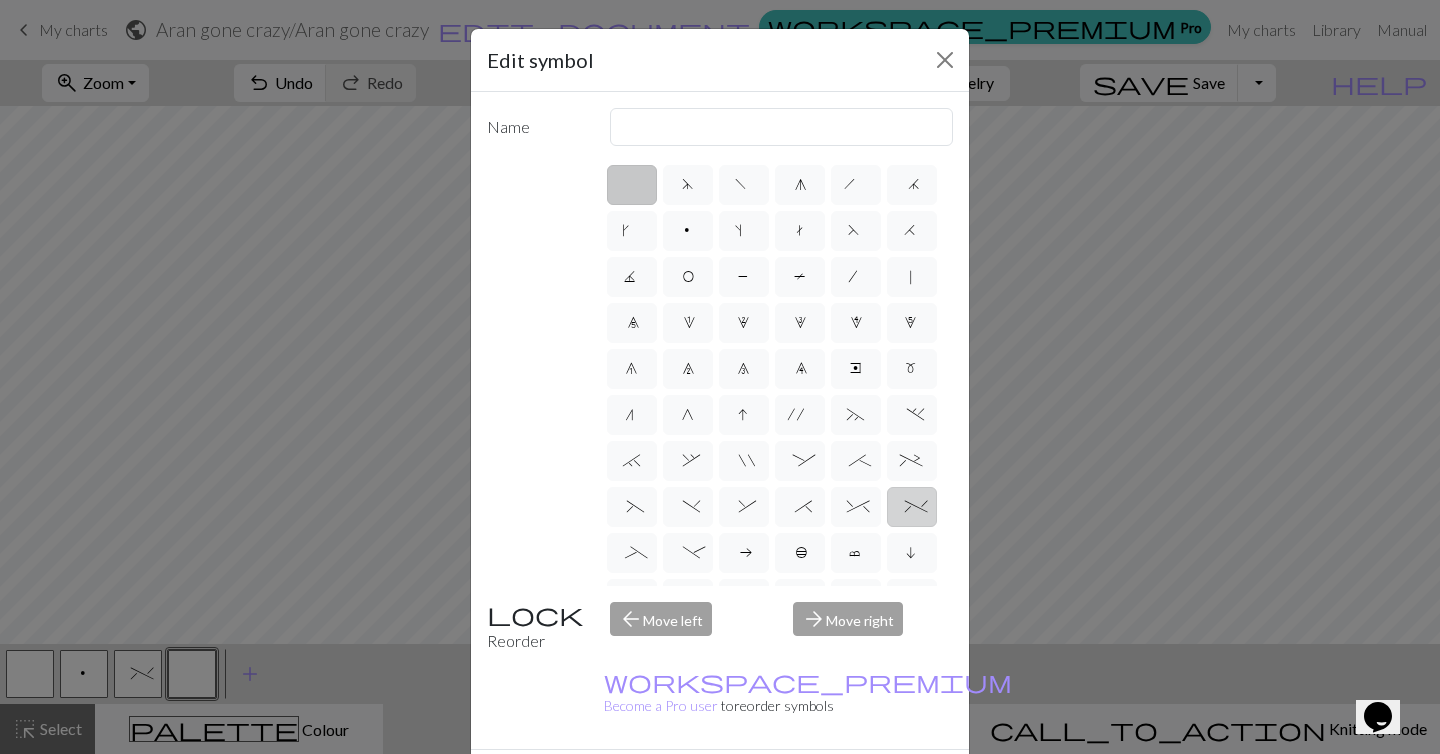 click on "%" at bounding box center [912, 507] 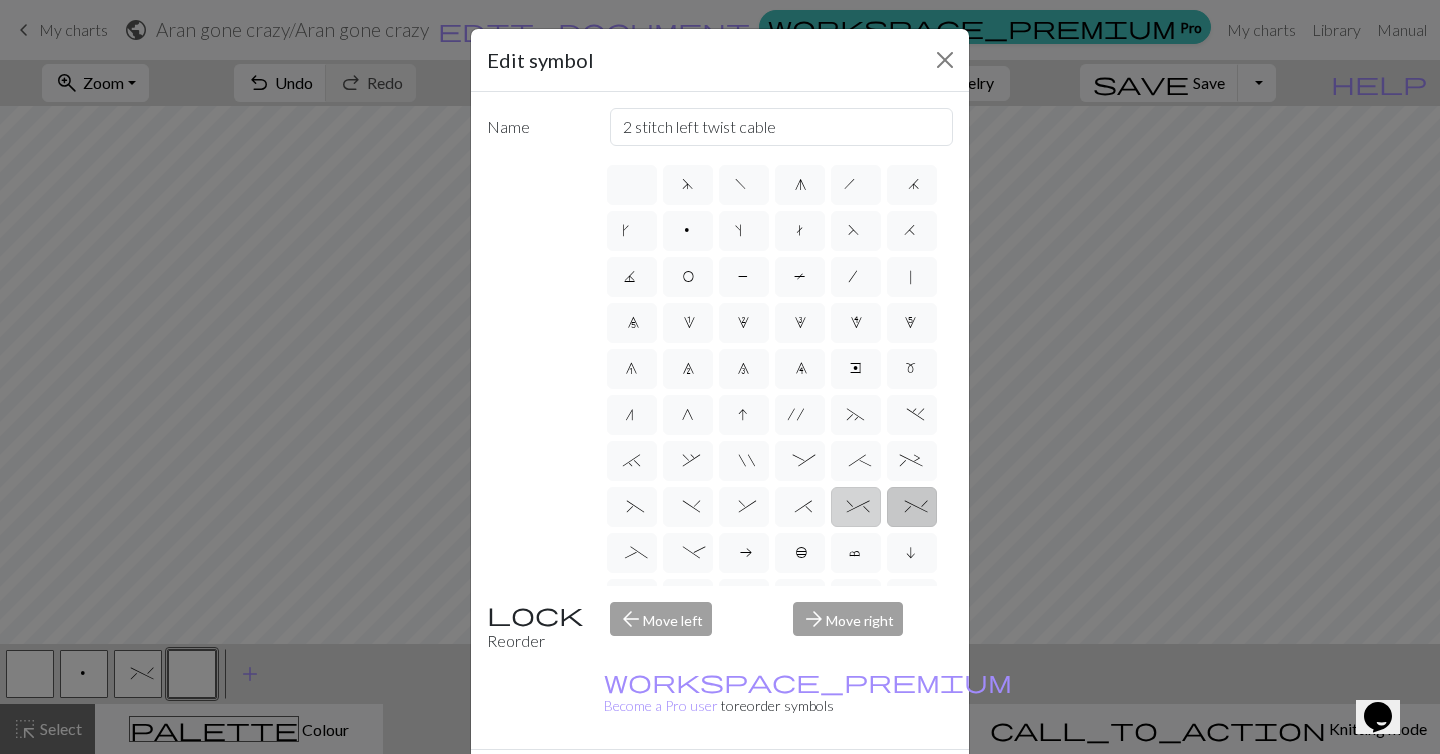 click on "^" at bounding box center [855, 509] 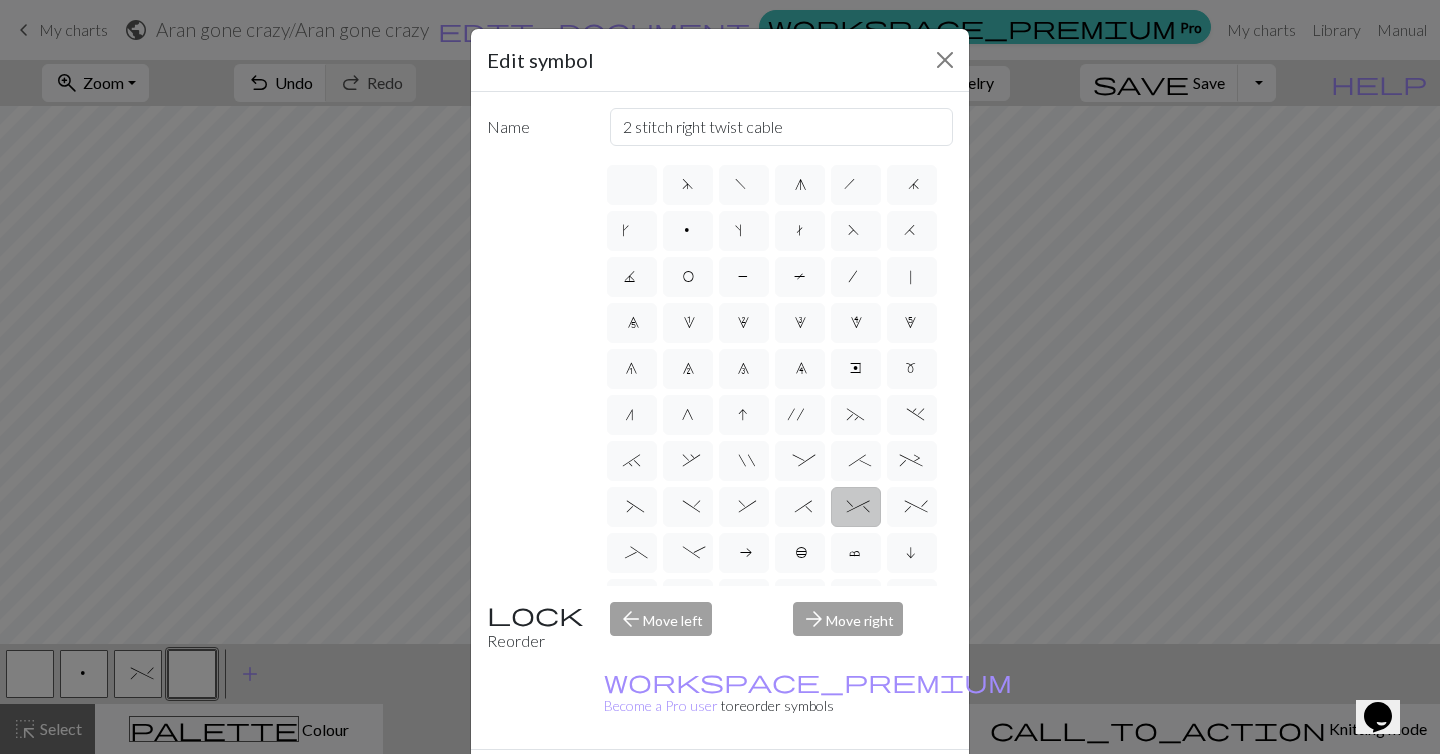 click on "Done" at bounding box center [840, 785] 